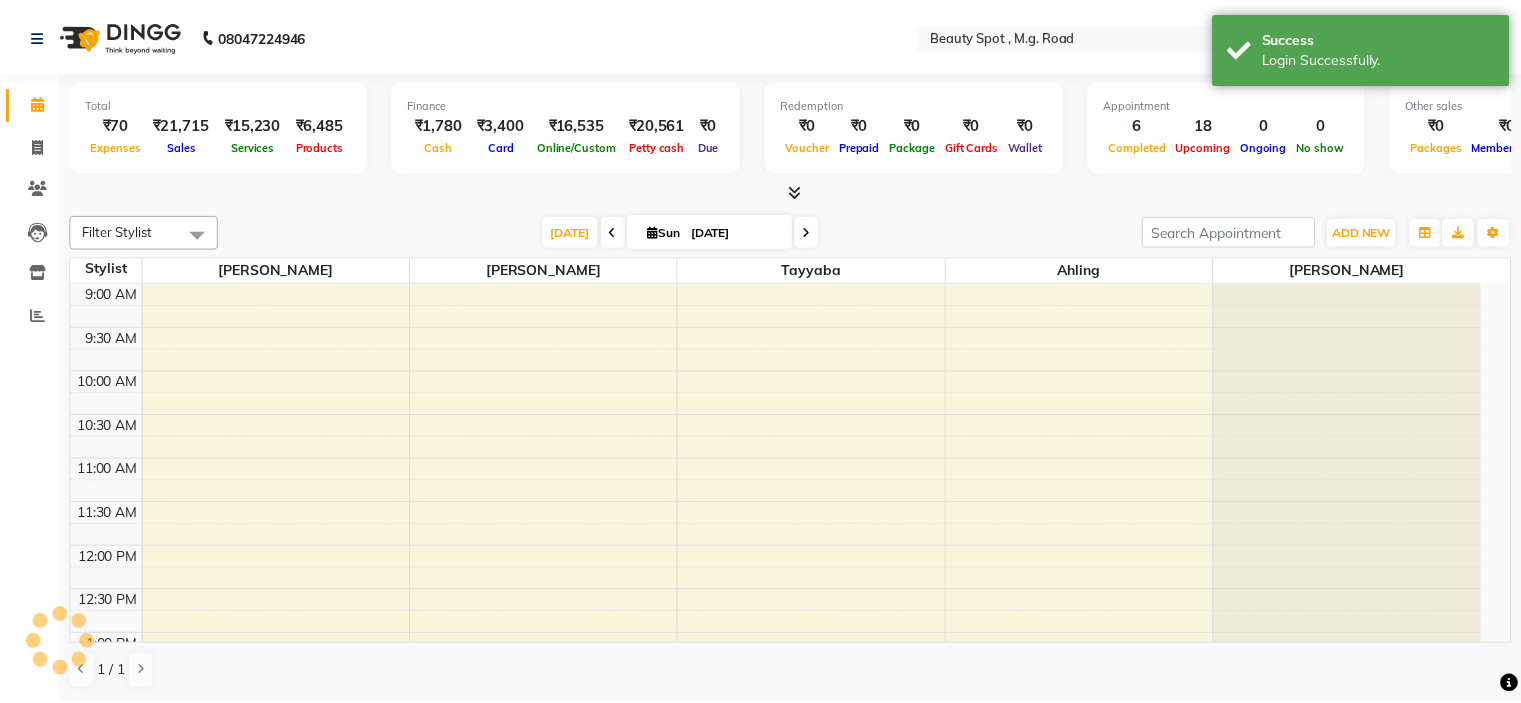 scroll, scrollTop: 0, scrollLeft: 0, axis: both 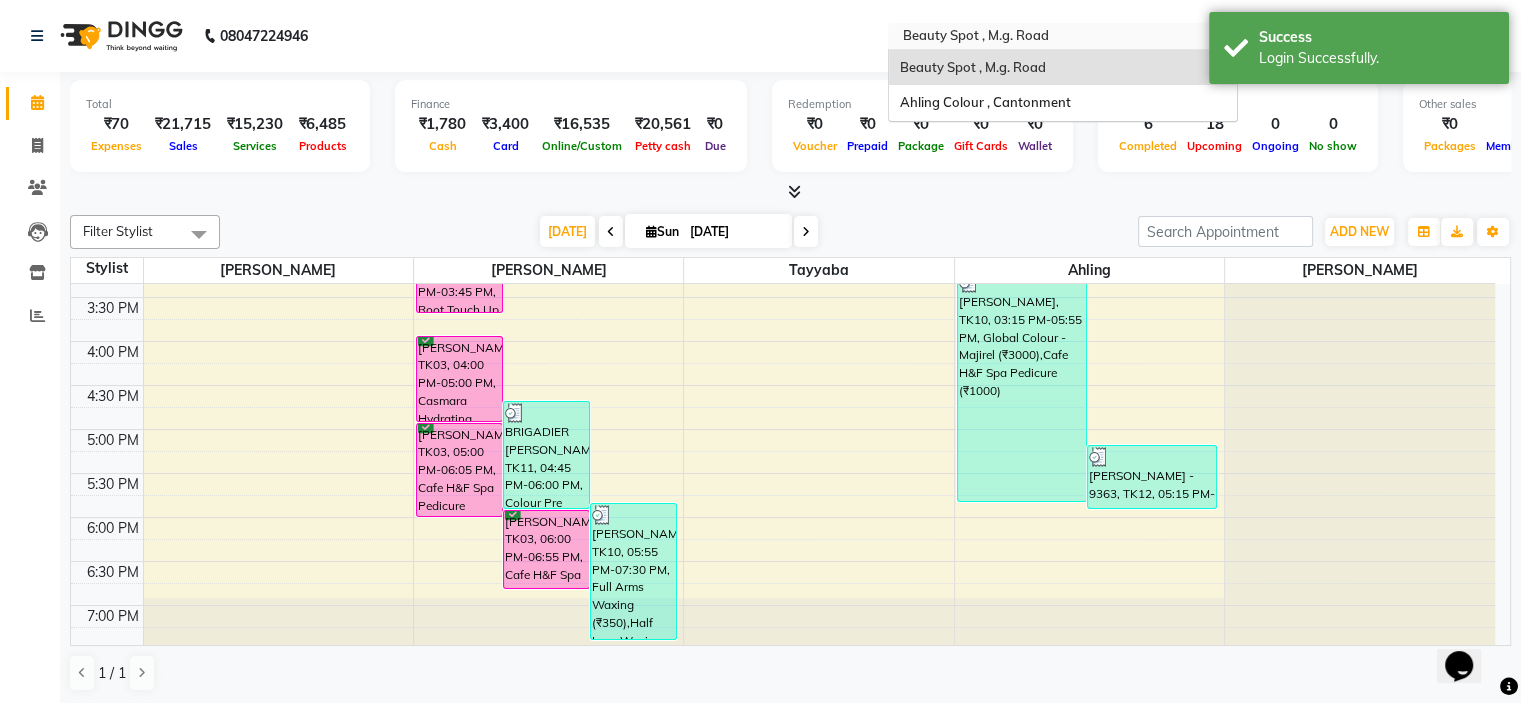 click at bounding box center [1043, 38] 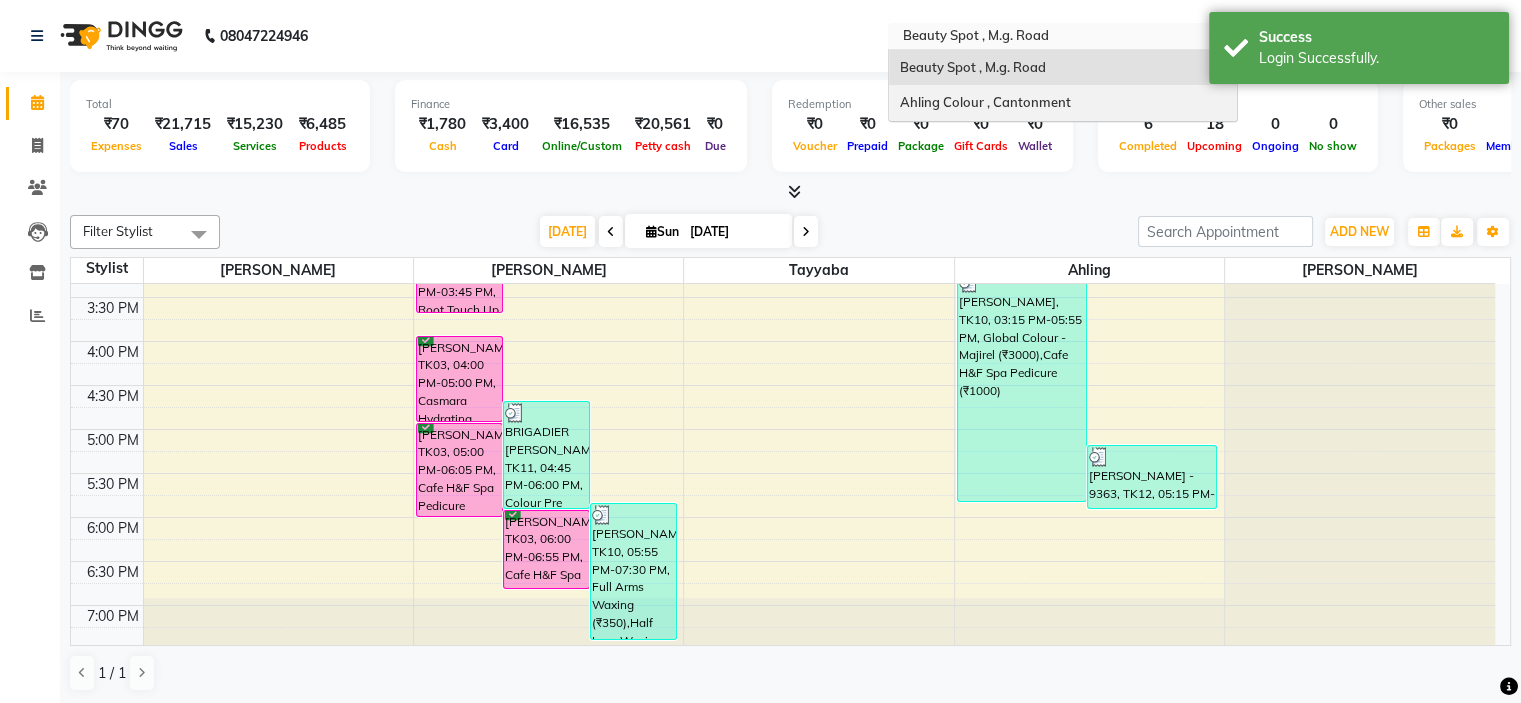 click on "Ahling Colour , Cantonment" at bounding box center (984, 102) 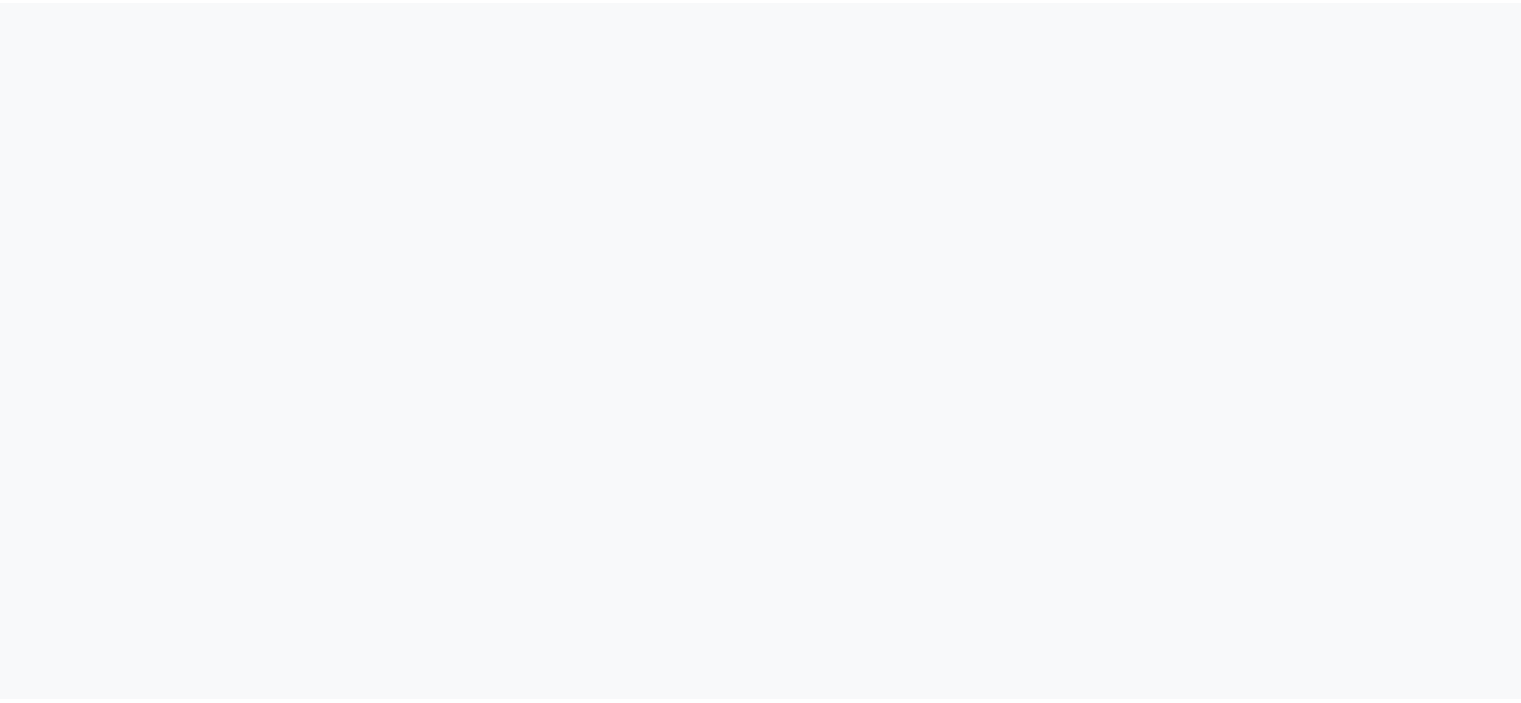 scroll, scrollTop: 0, scrollLeft: 0, axis: both 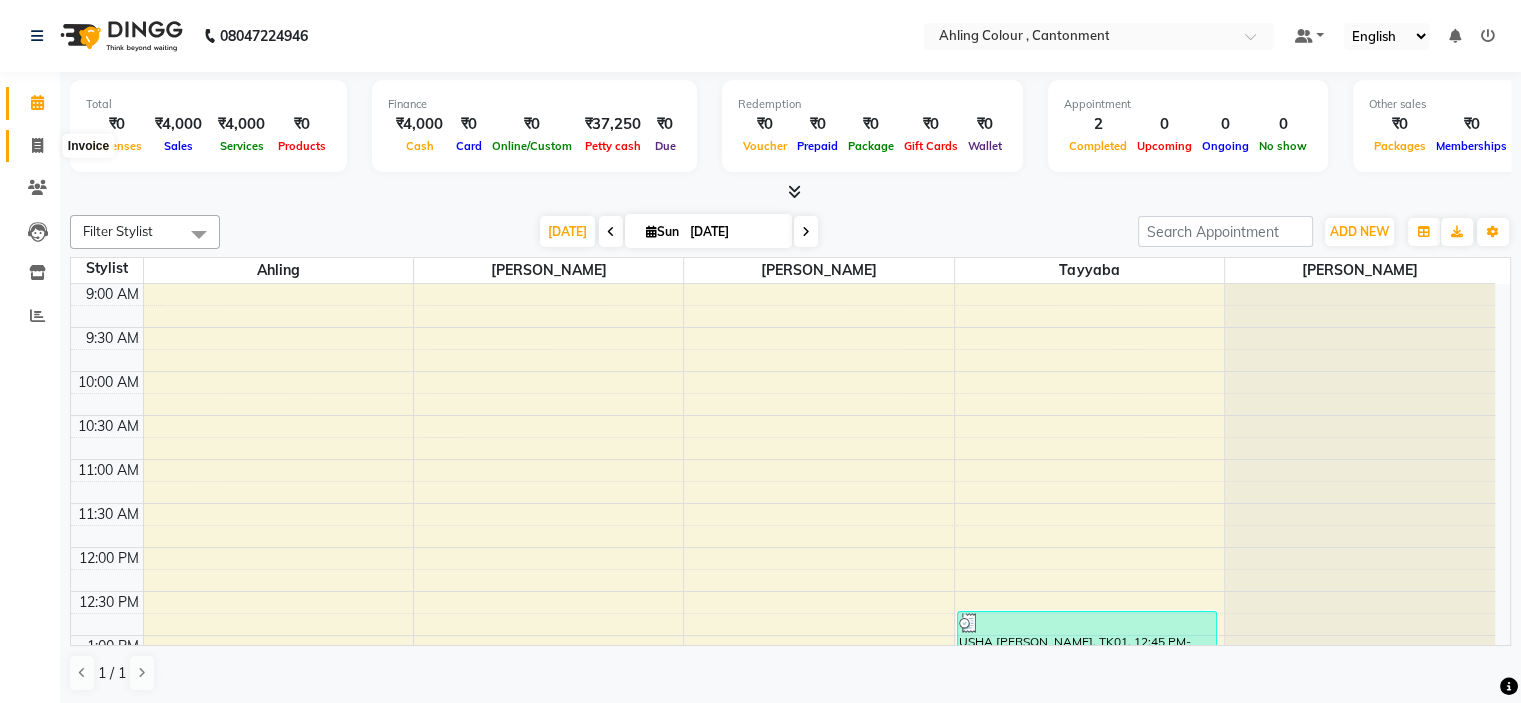 click 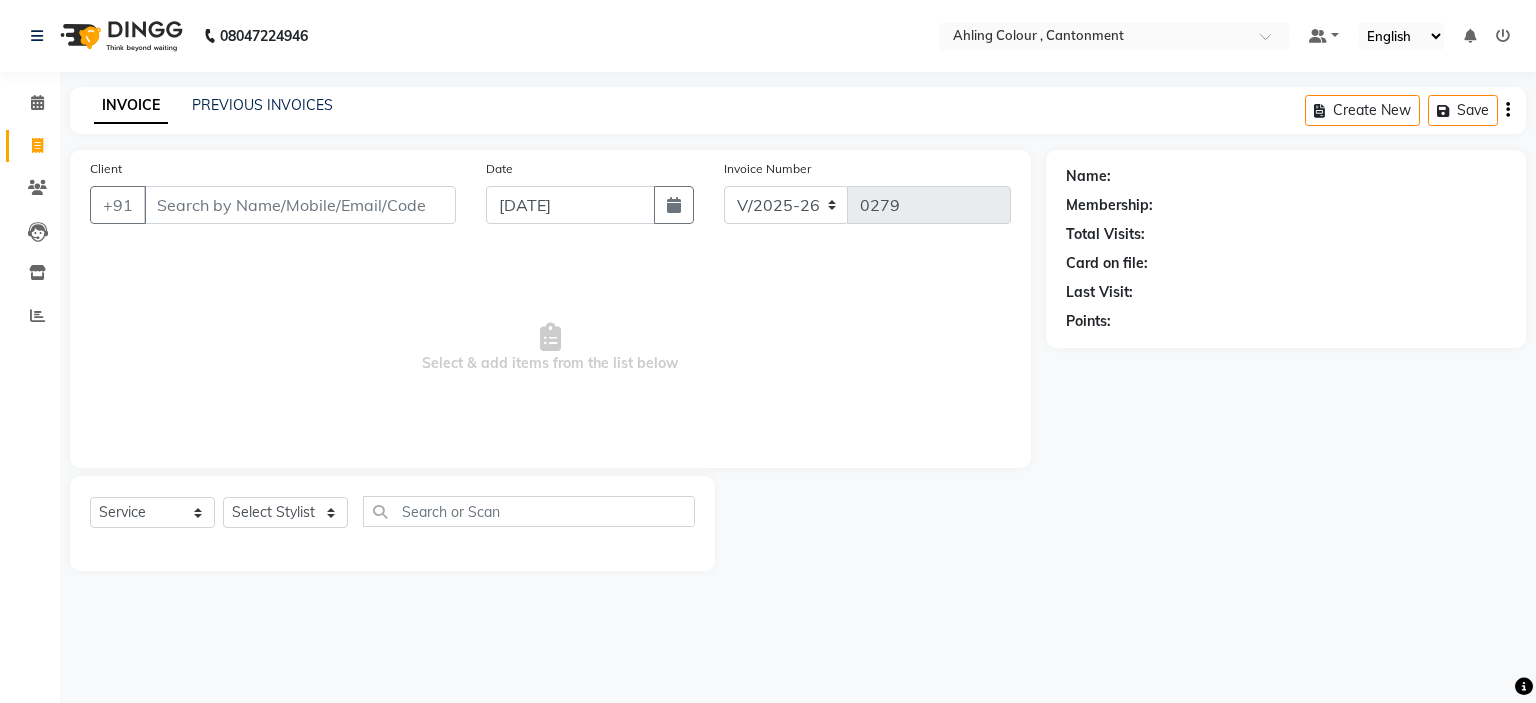 click on "Client" at bounding box center [300, 205] 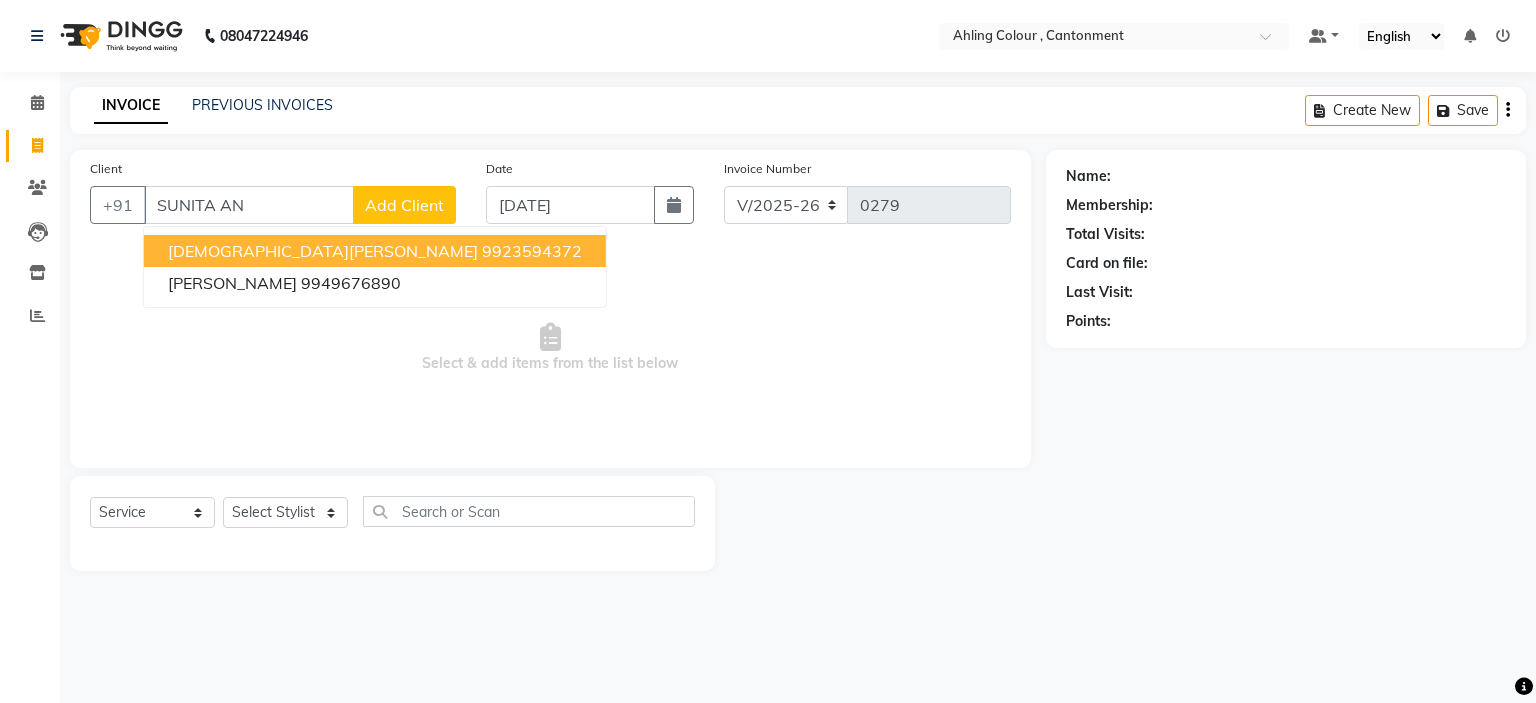 click on "[DEMOGRAPHIC_DATA][PERSON_NAME]" at bounding box center (323, 251) 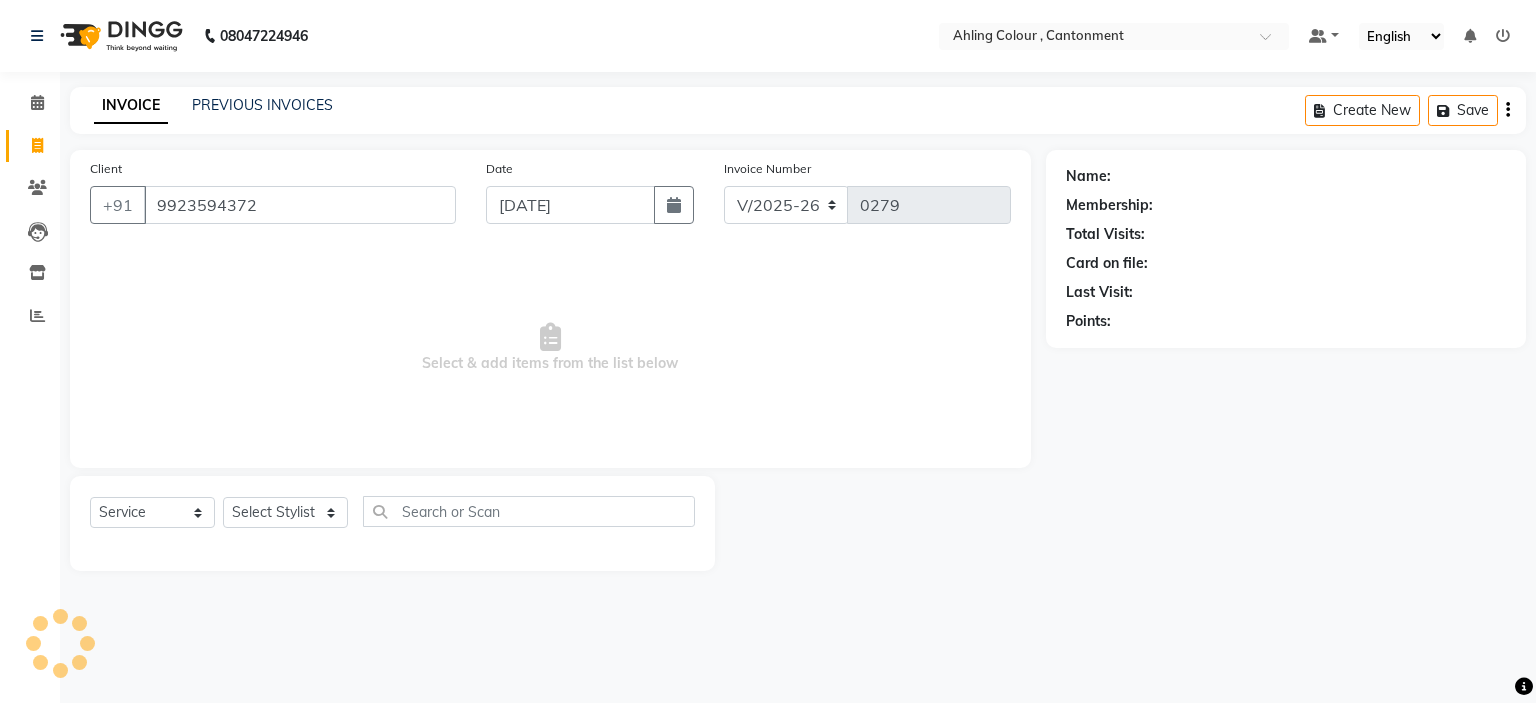 type on "9923594372" 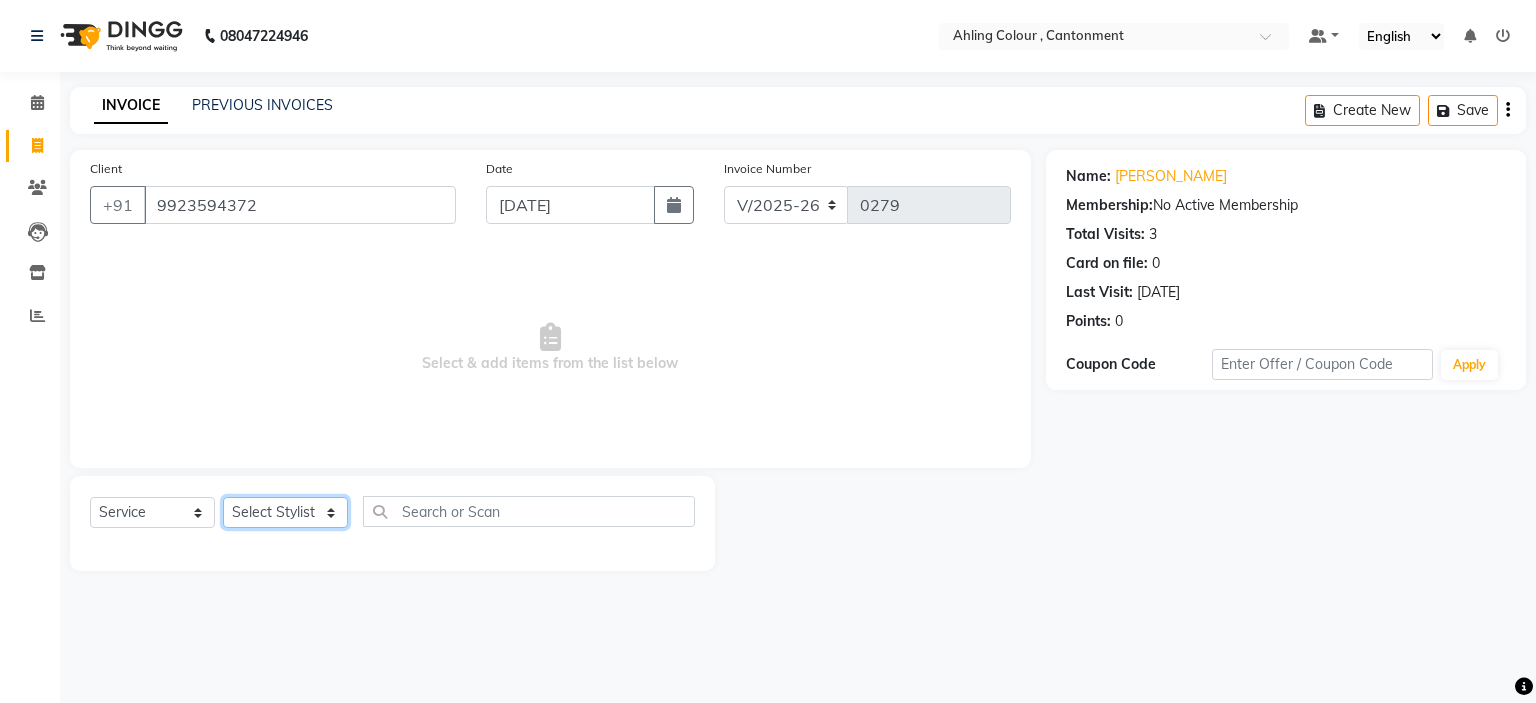 click on "Select Stylist [PERSON_NAME] [PERSON_NAME] [PERSON_NAME]" 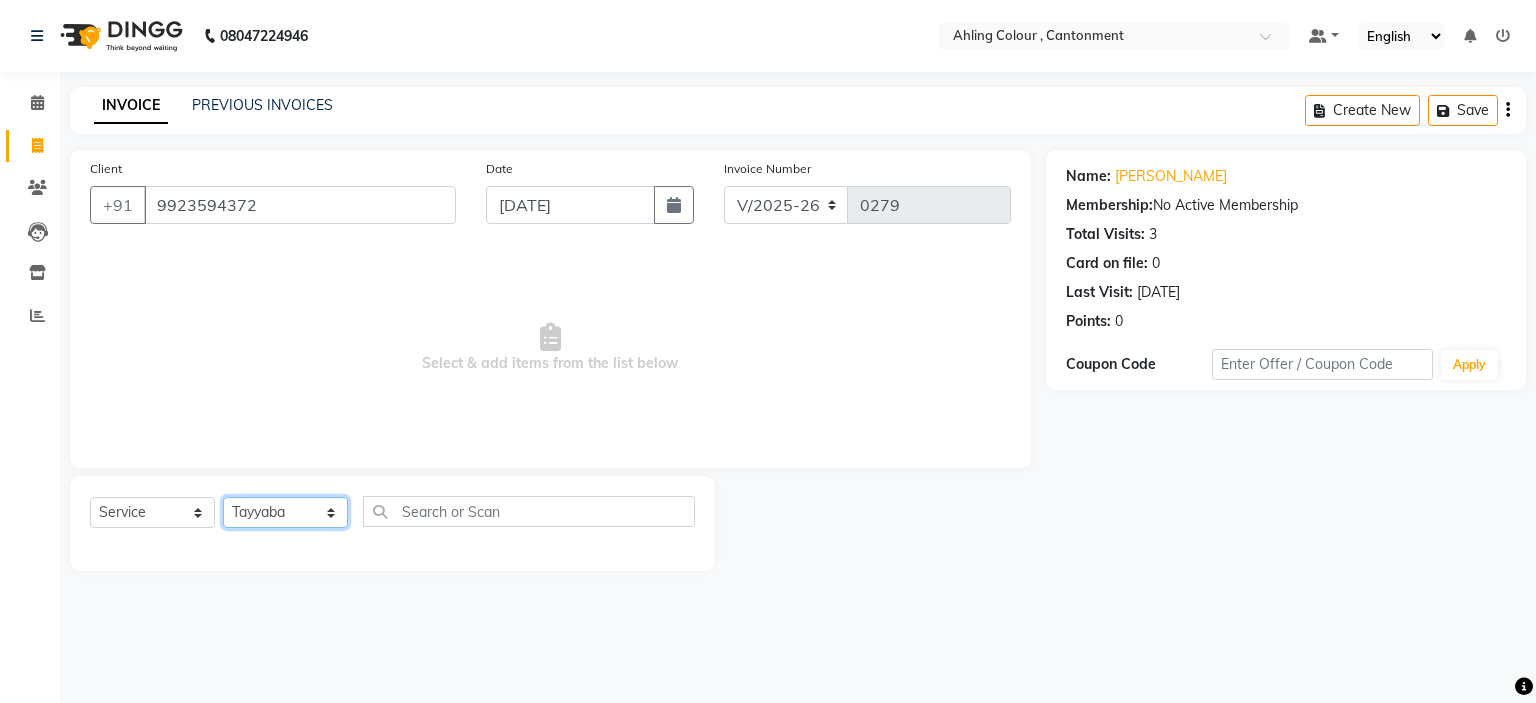 click on "Select Stylist [PERSON_NAME] [PERSON_NAME] [PERSON_NAME]" 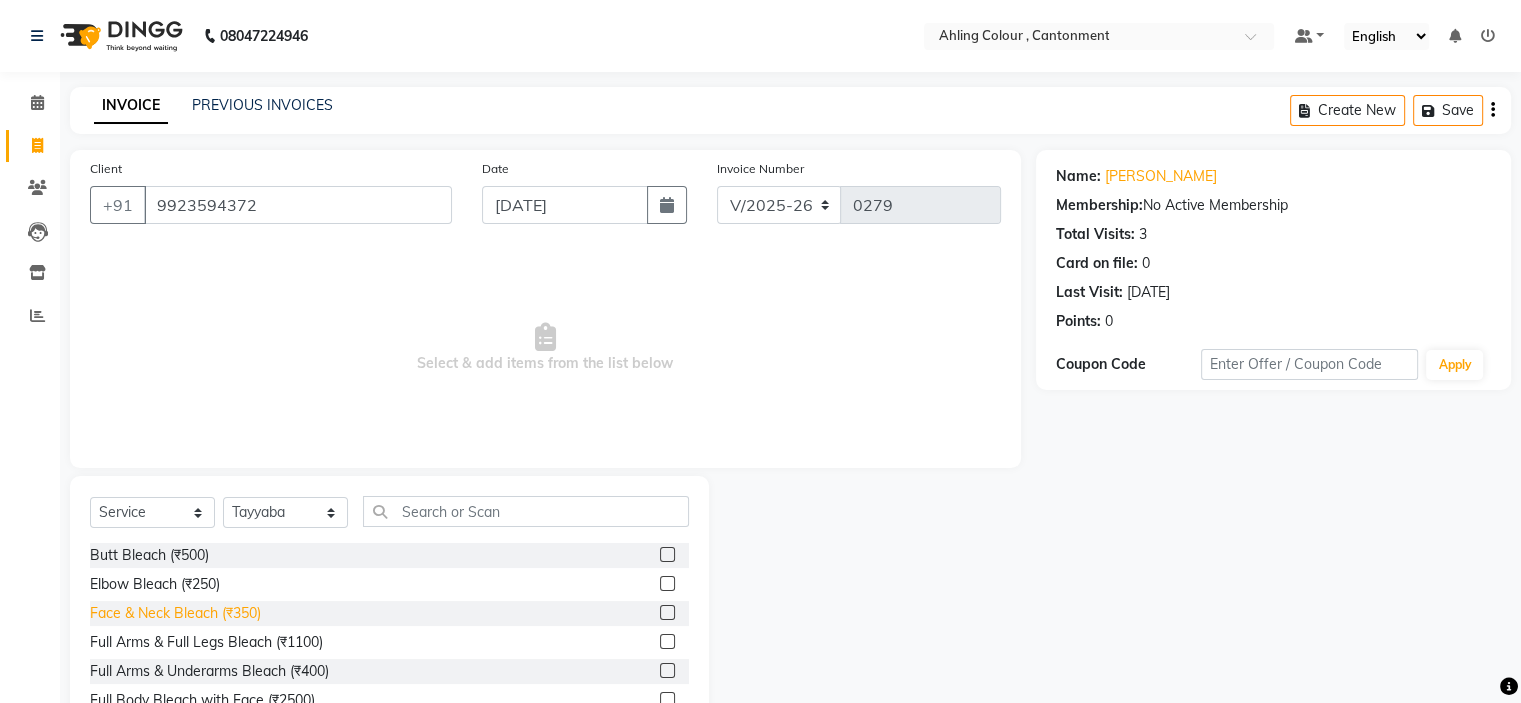 click on "Face & Neck Bleach (₹350)" 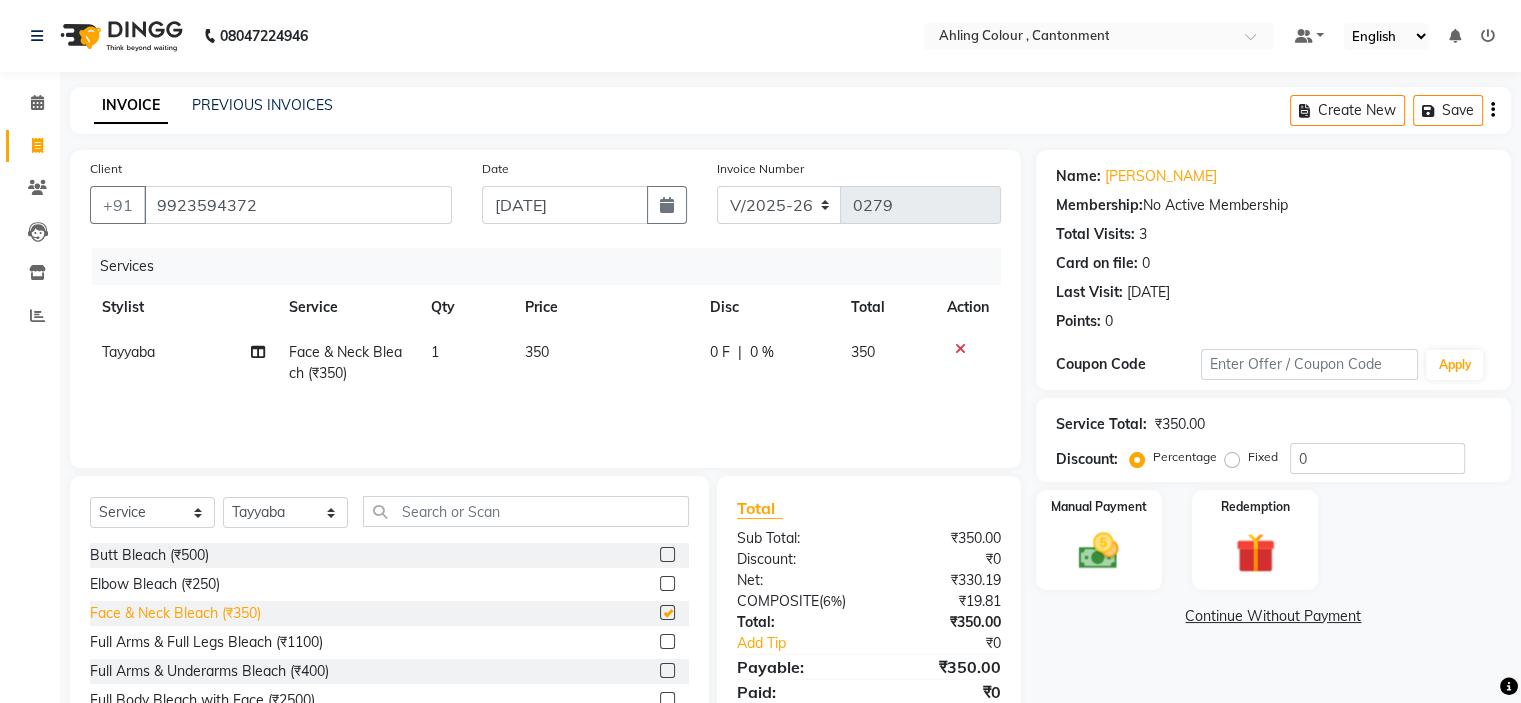 checkbox on "false" 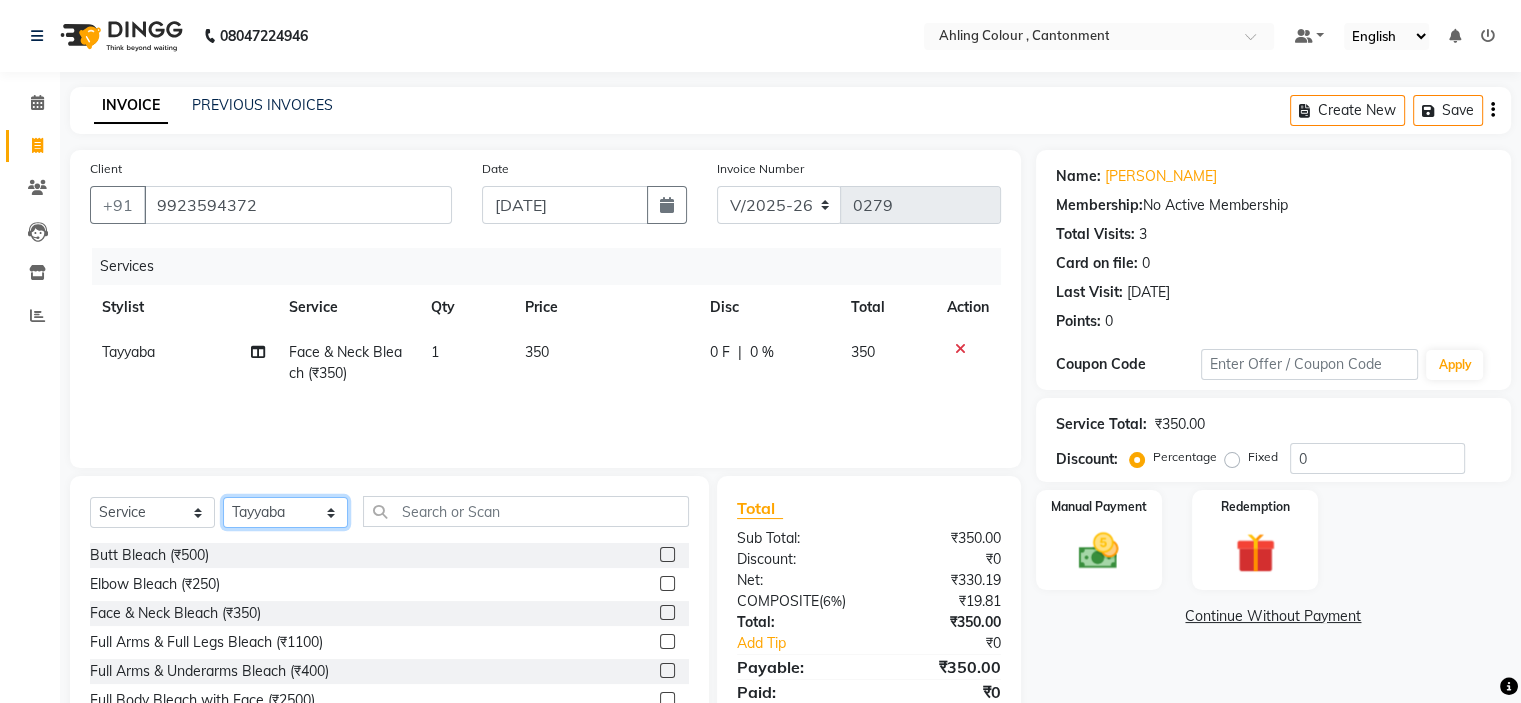 click on "Select Stylist [PERSON_NAME] [PERSON_NAME] [PERSON_NAME]" 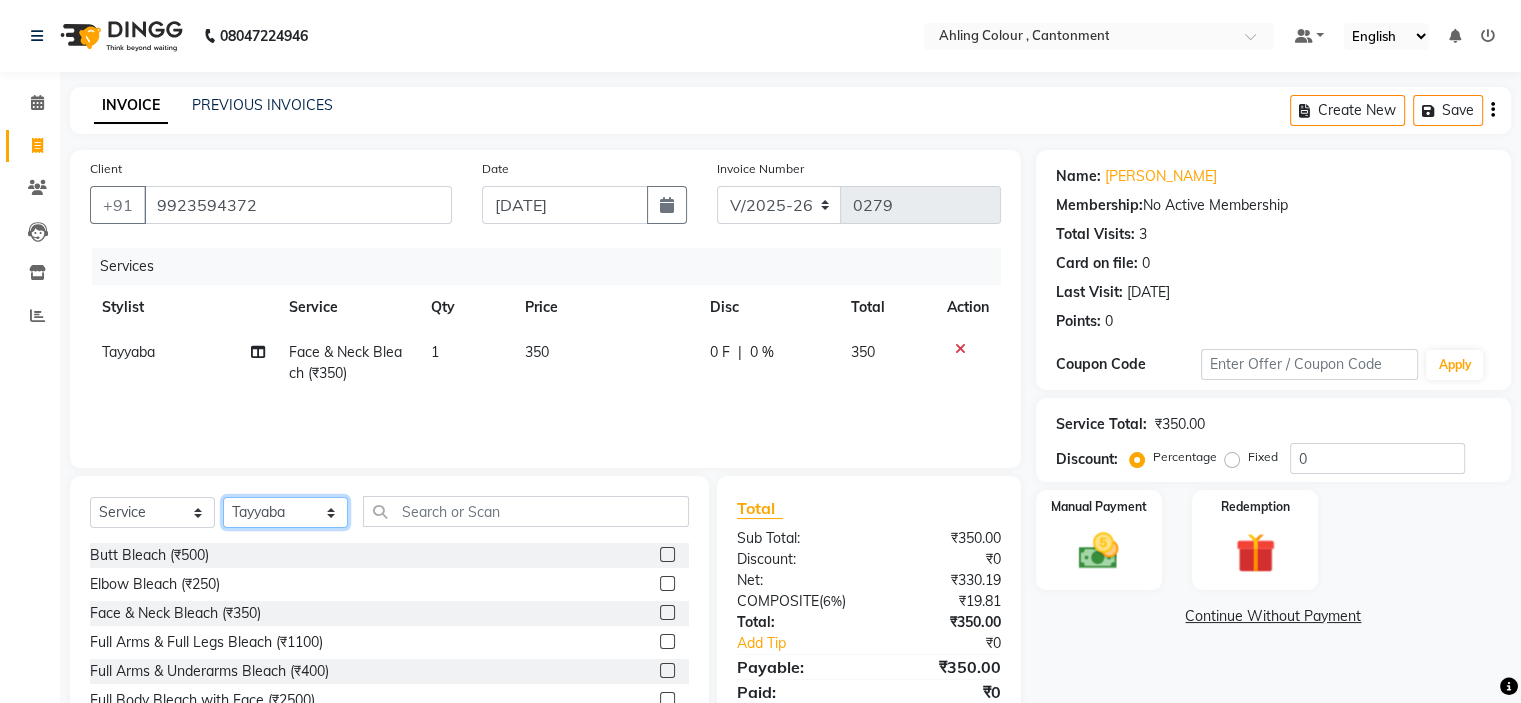 select on "72145" 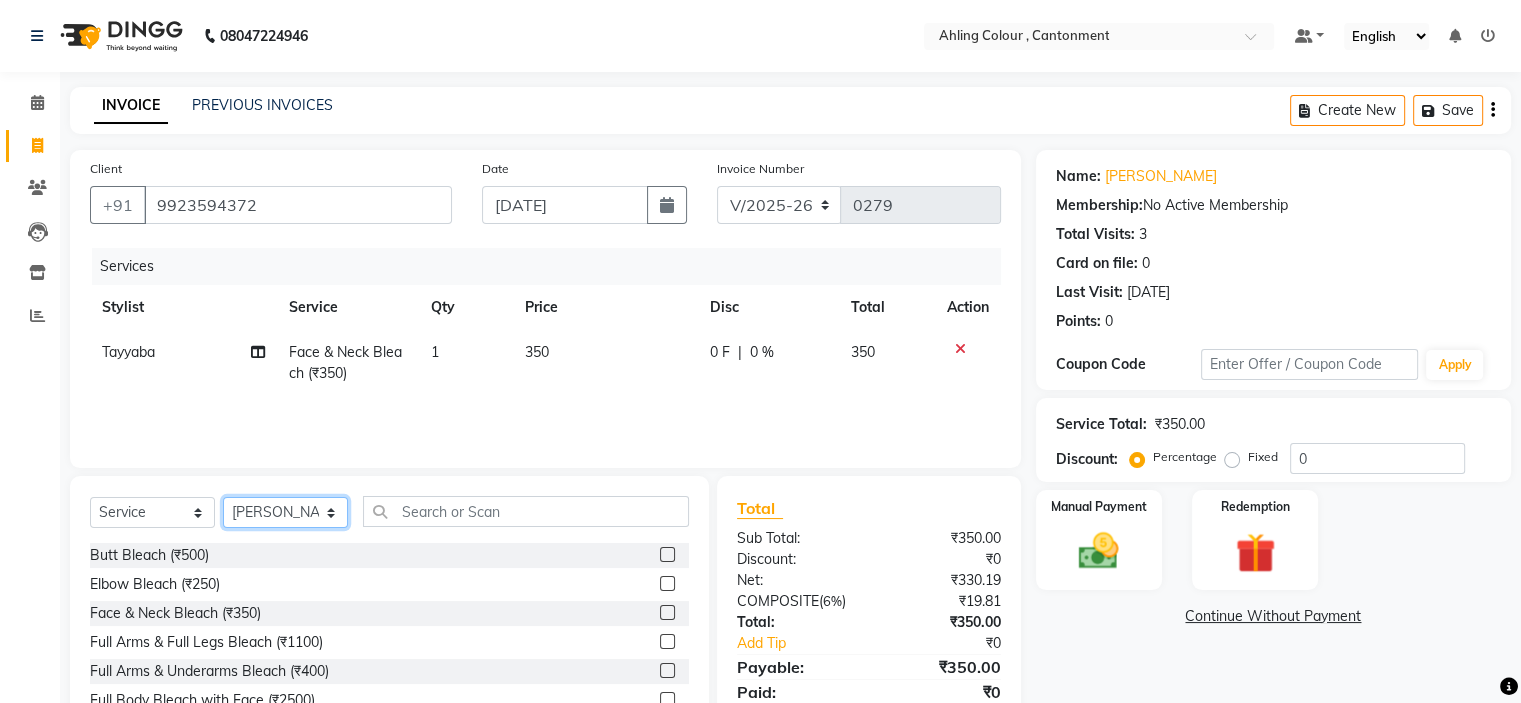 click on "Select Stylist [PERSON_NAME] [PERSON_NAME] [PERSON_NAME]" 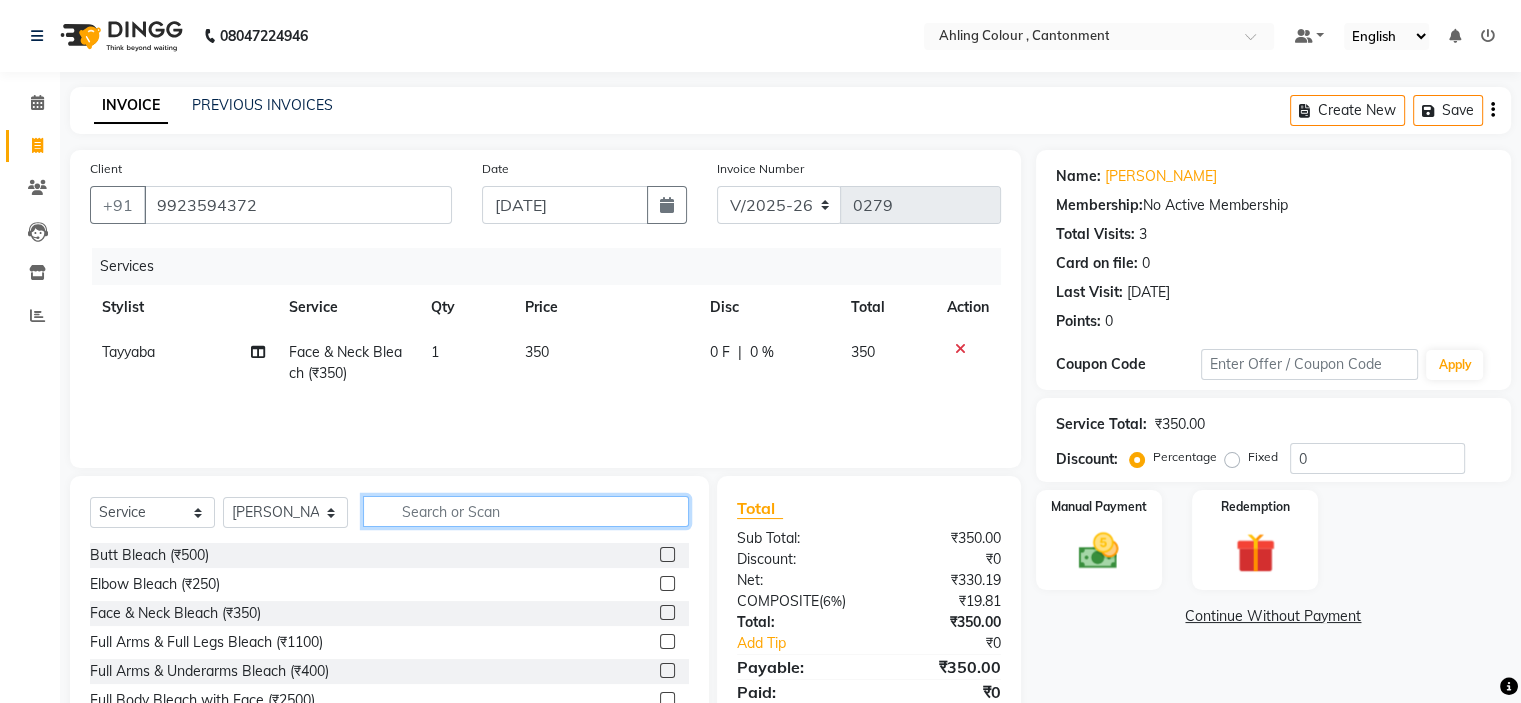 click 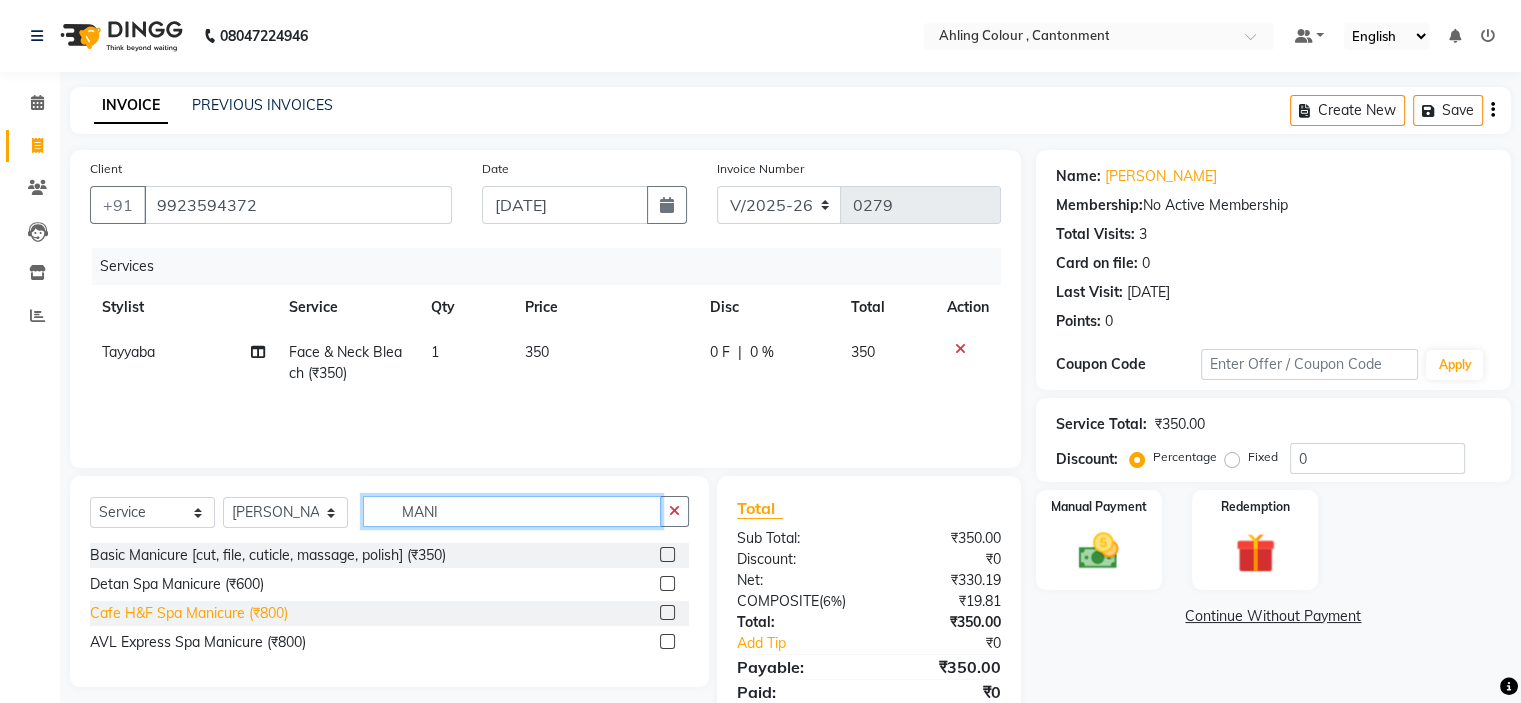 type on "MANI" 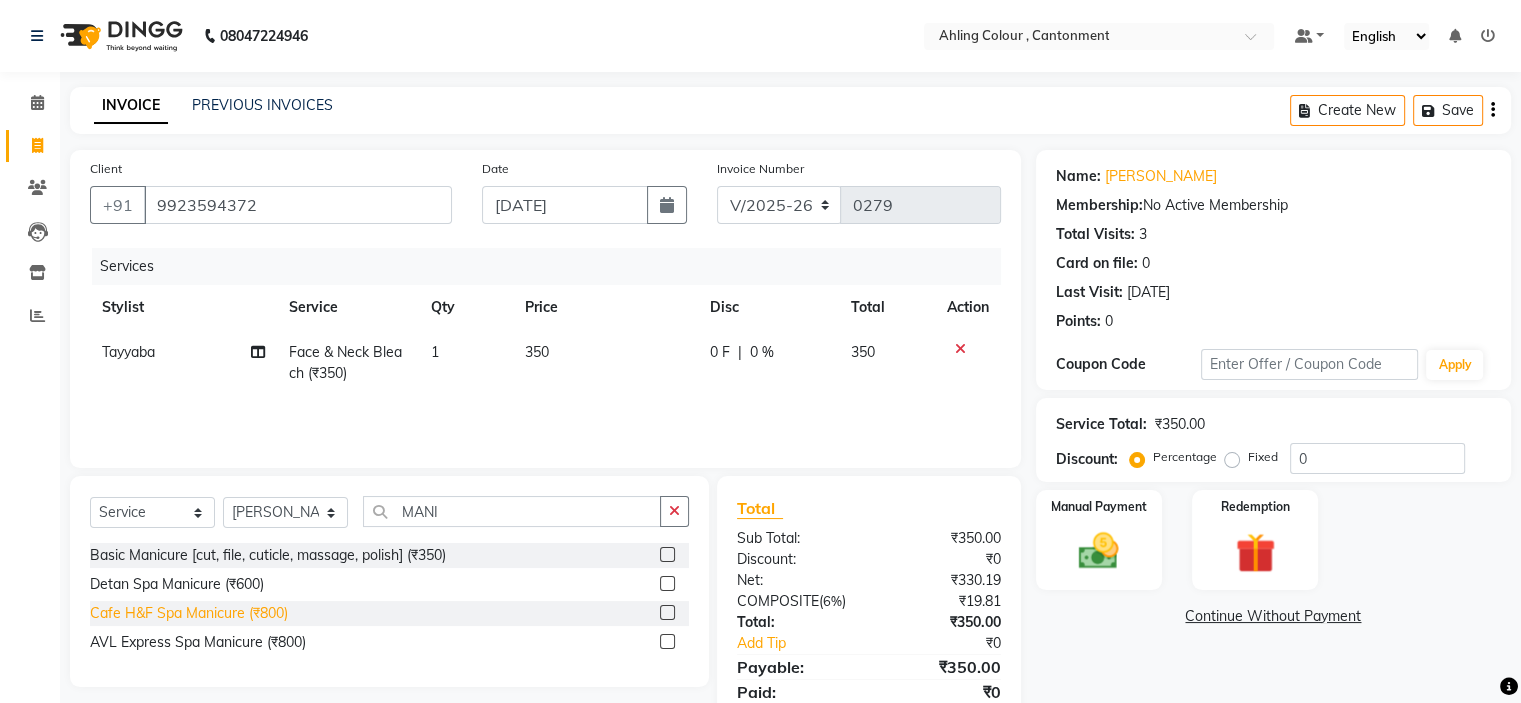 click on "Cafe H&F Spa Manicure (₹800)" 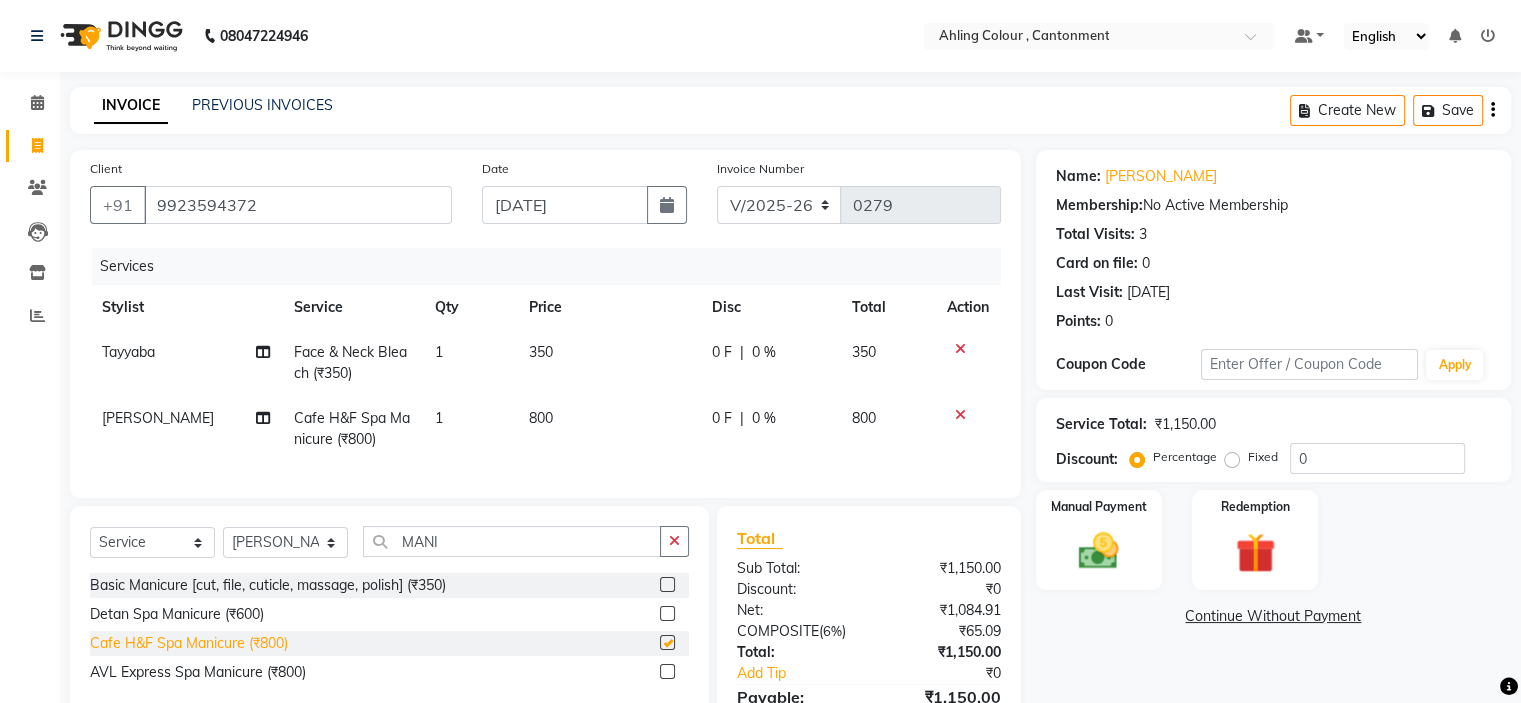 checkbox on "false" 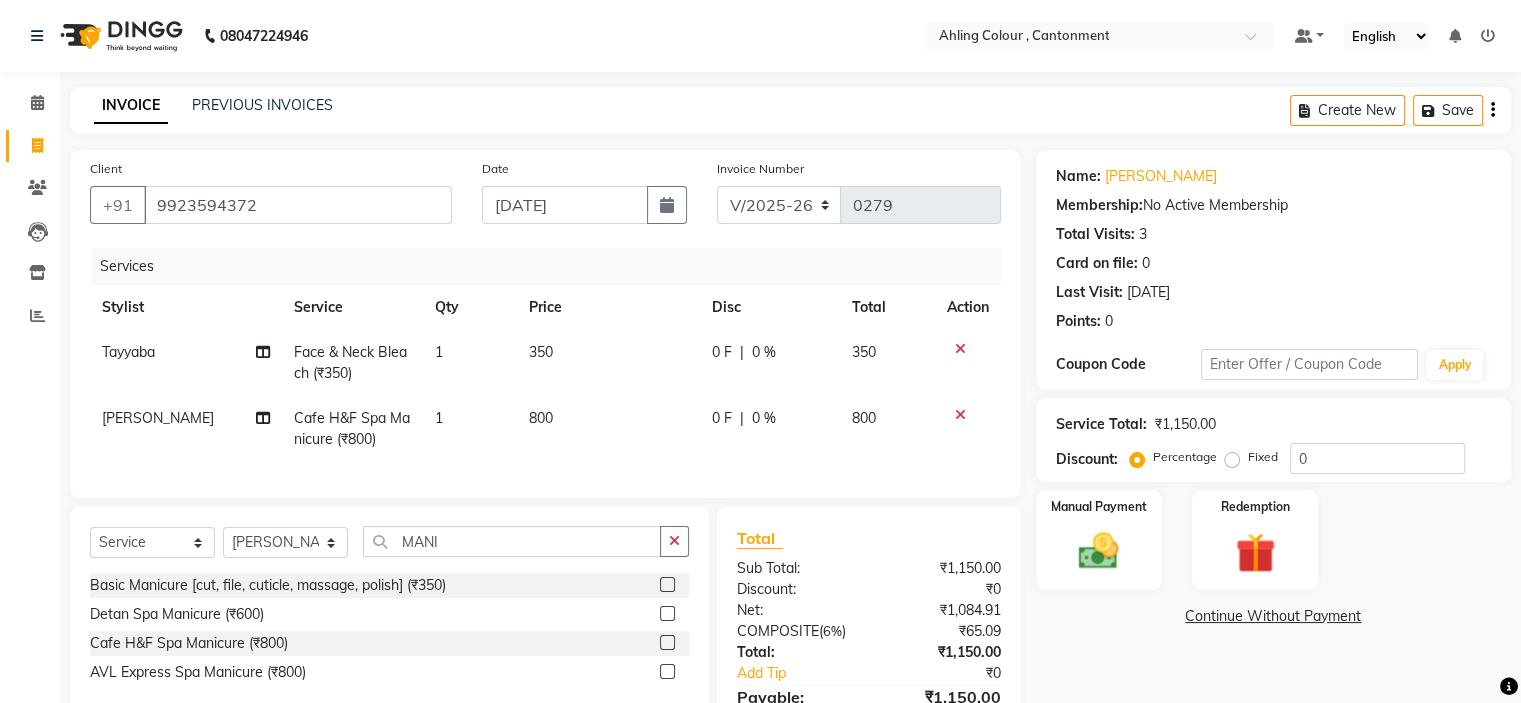 scroll, scrollTop: 100, scrollLeft: 0, axis: vertical 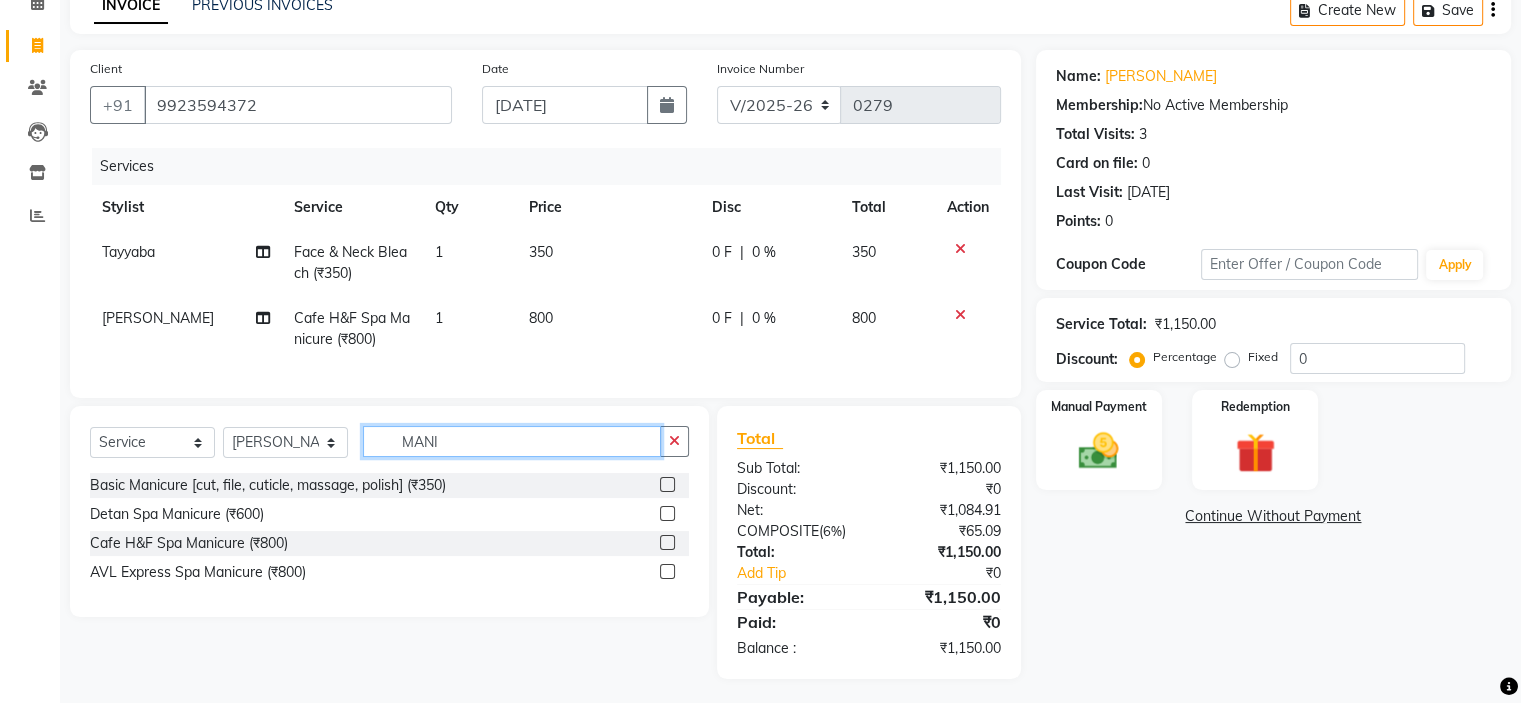 click on "MANI" 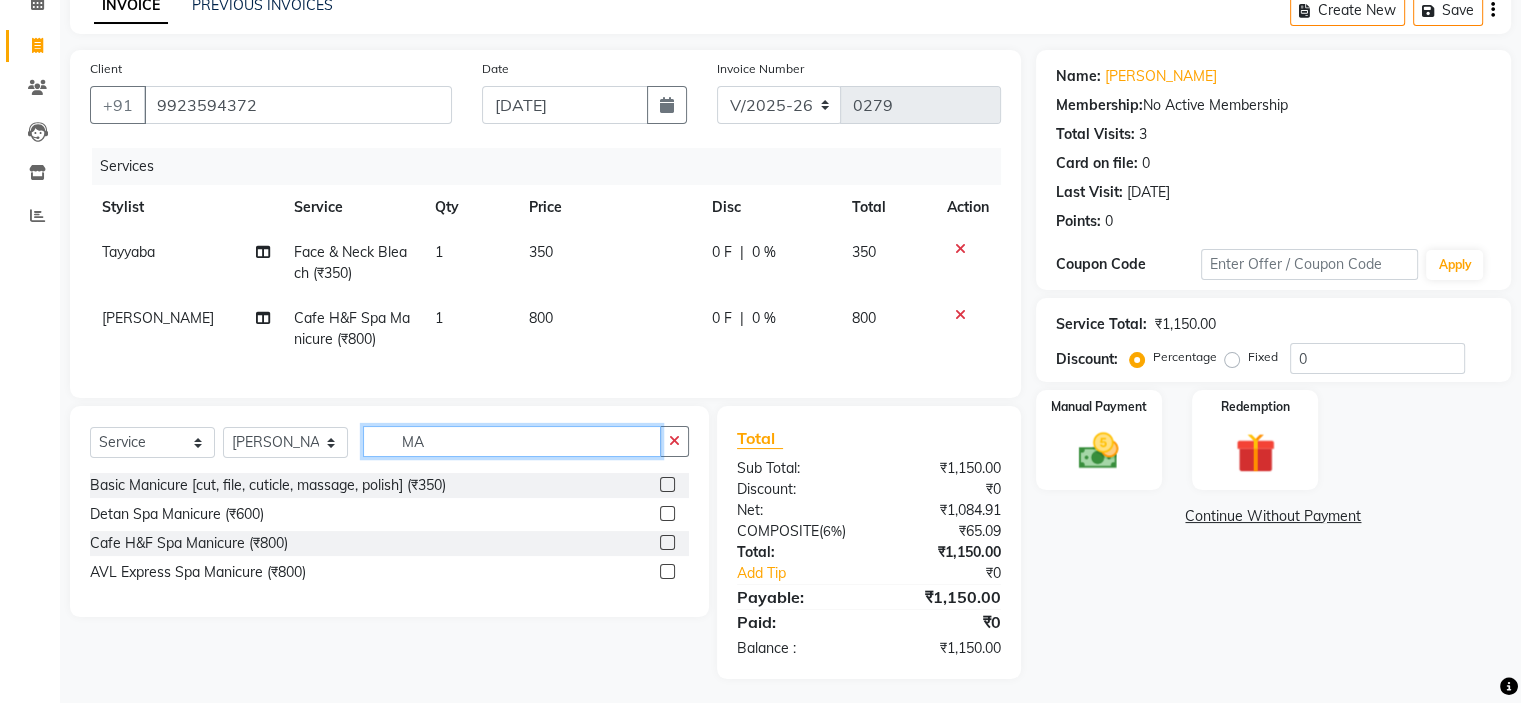 type on "M" 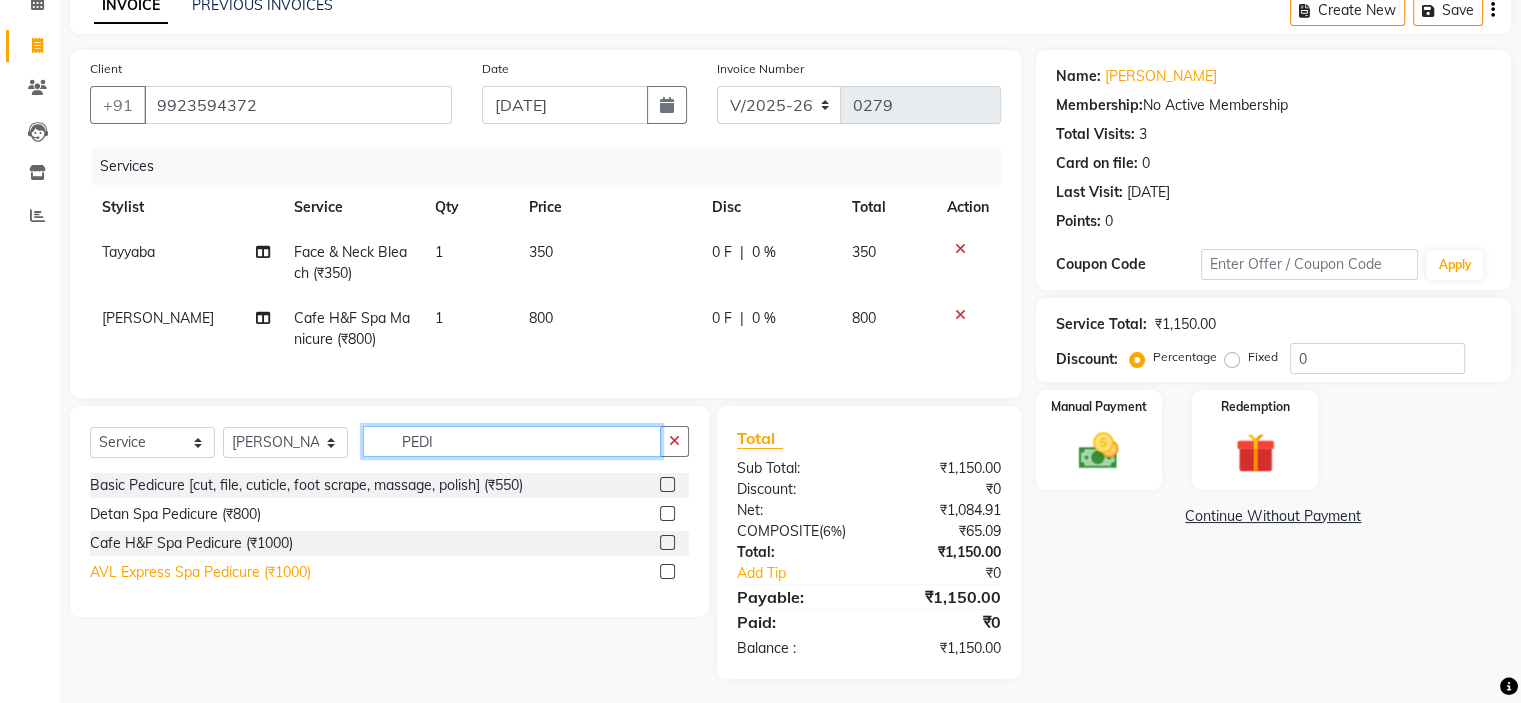 type on "PEDI" 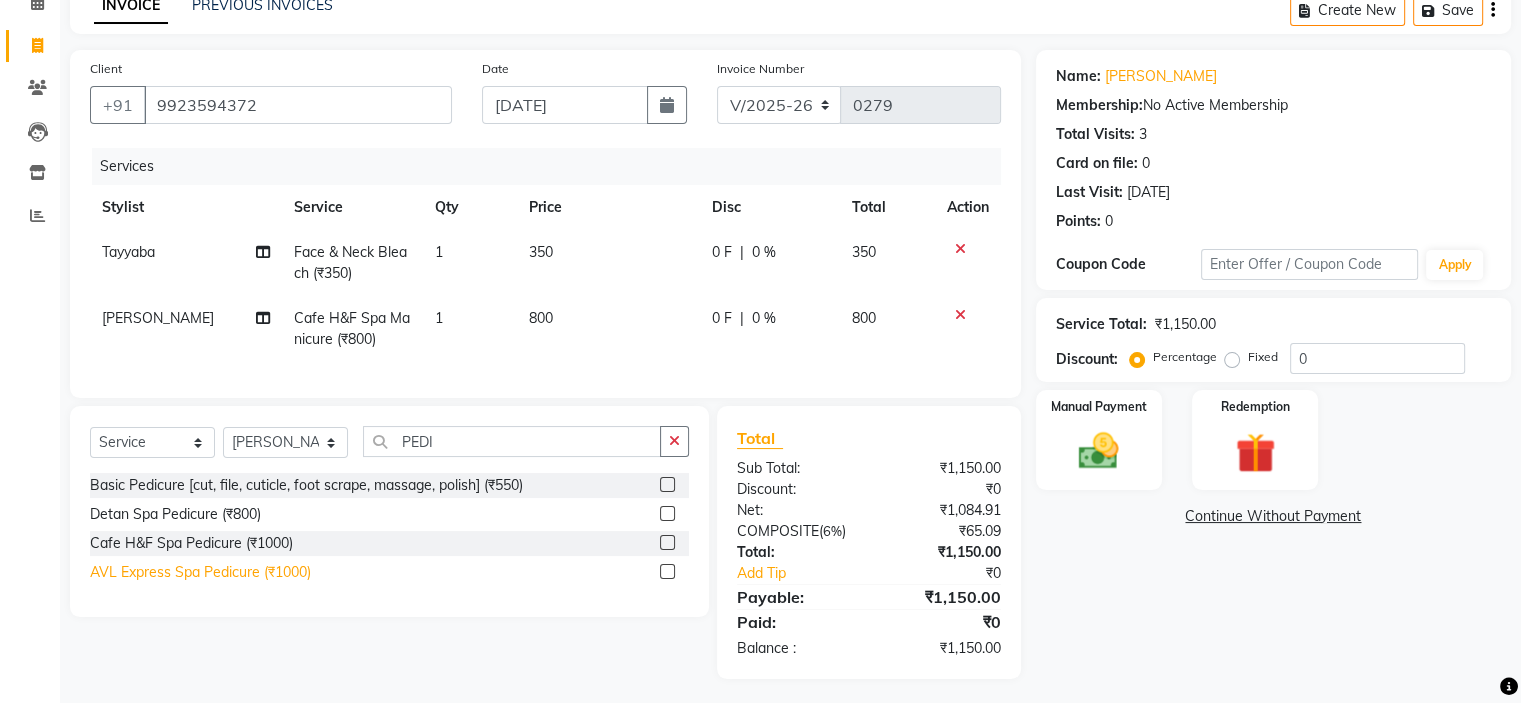 click on "AVL Express Spa Pedicure (₹1000)" 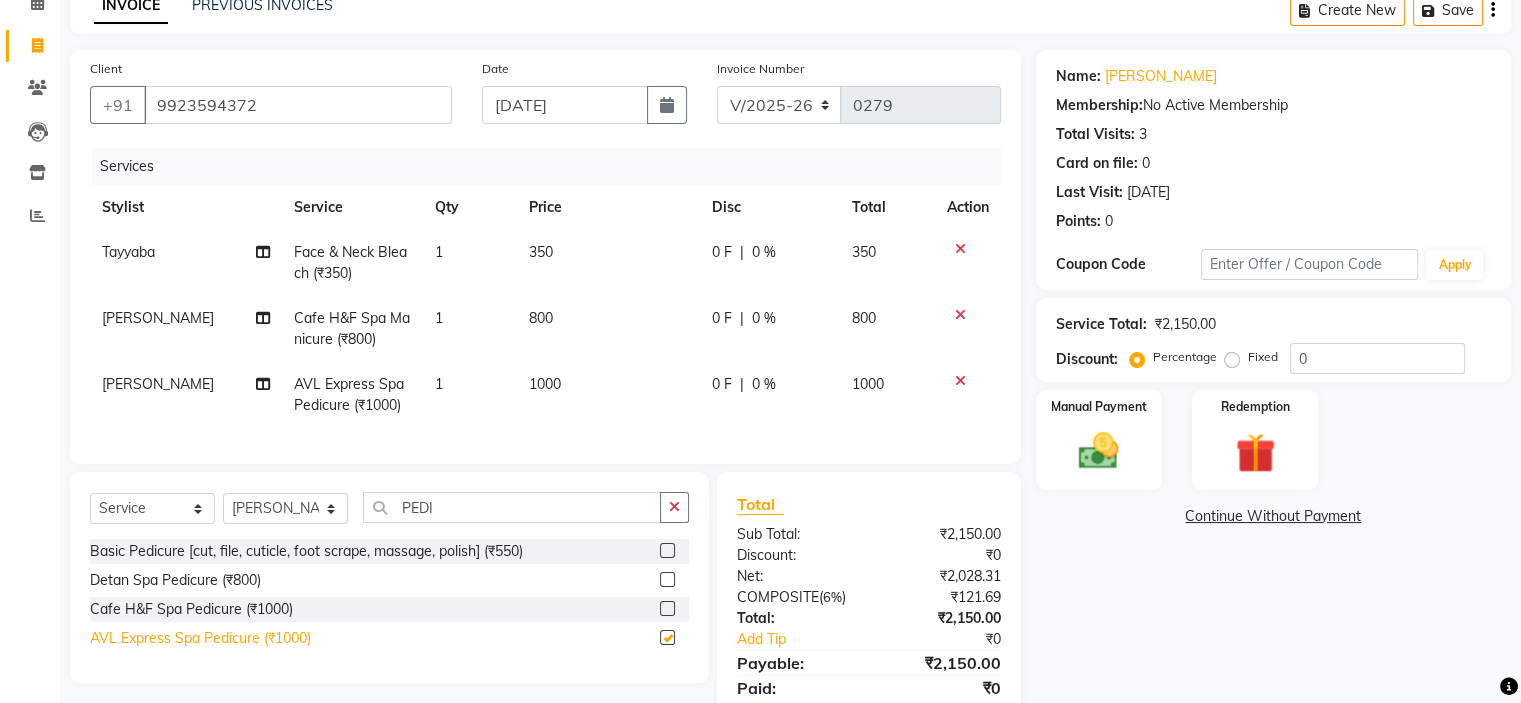 checkbox on "false" 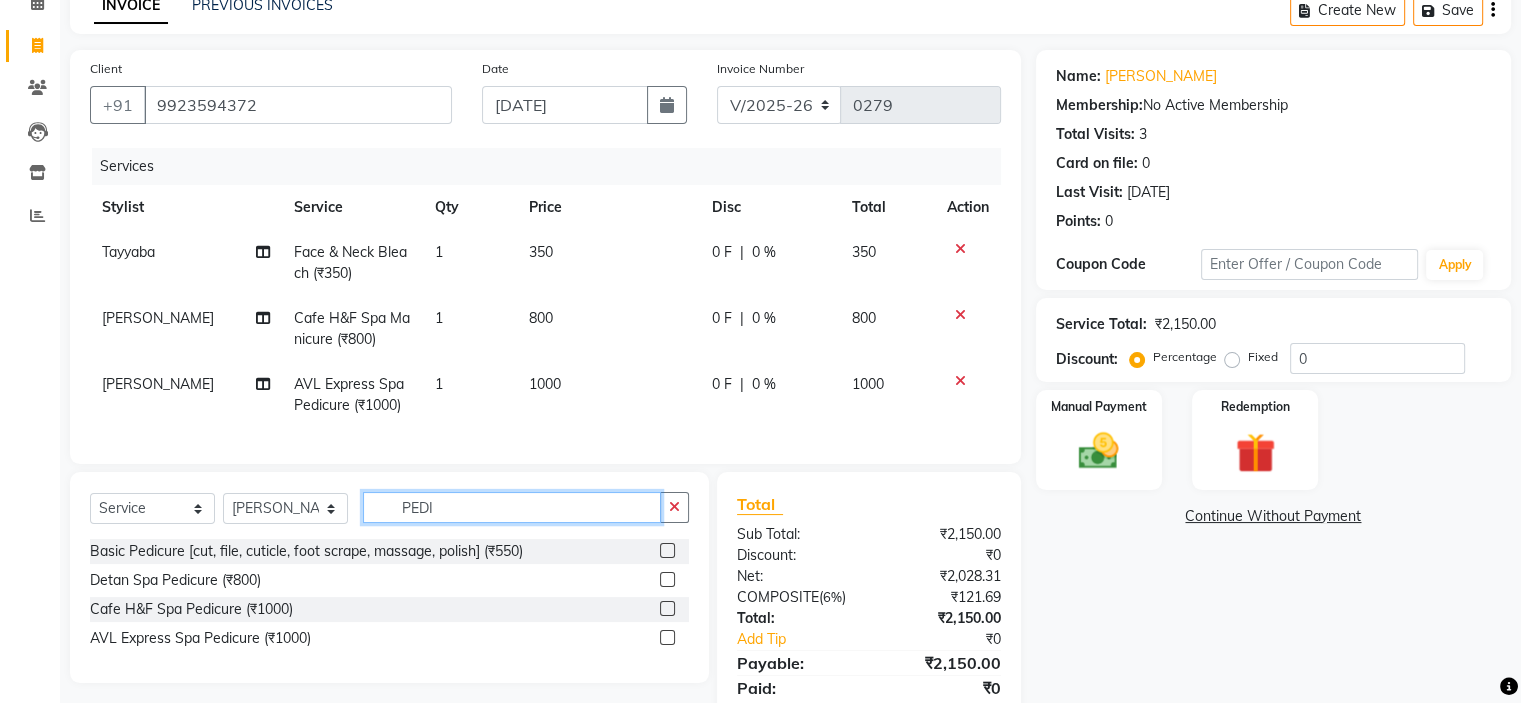 click on "PEDI" 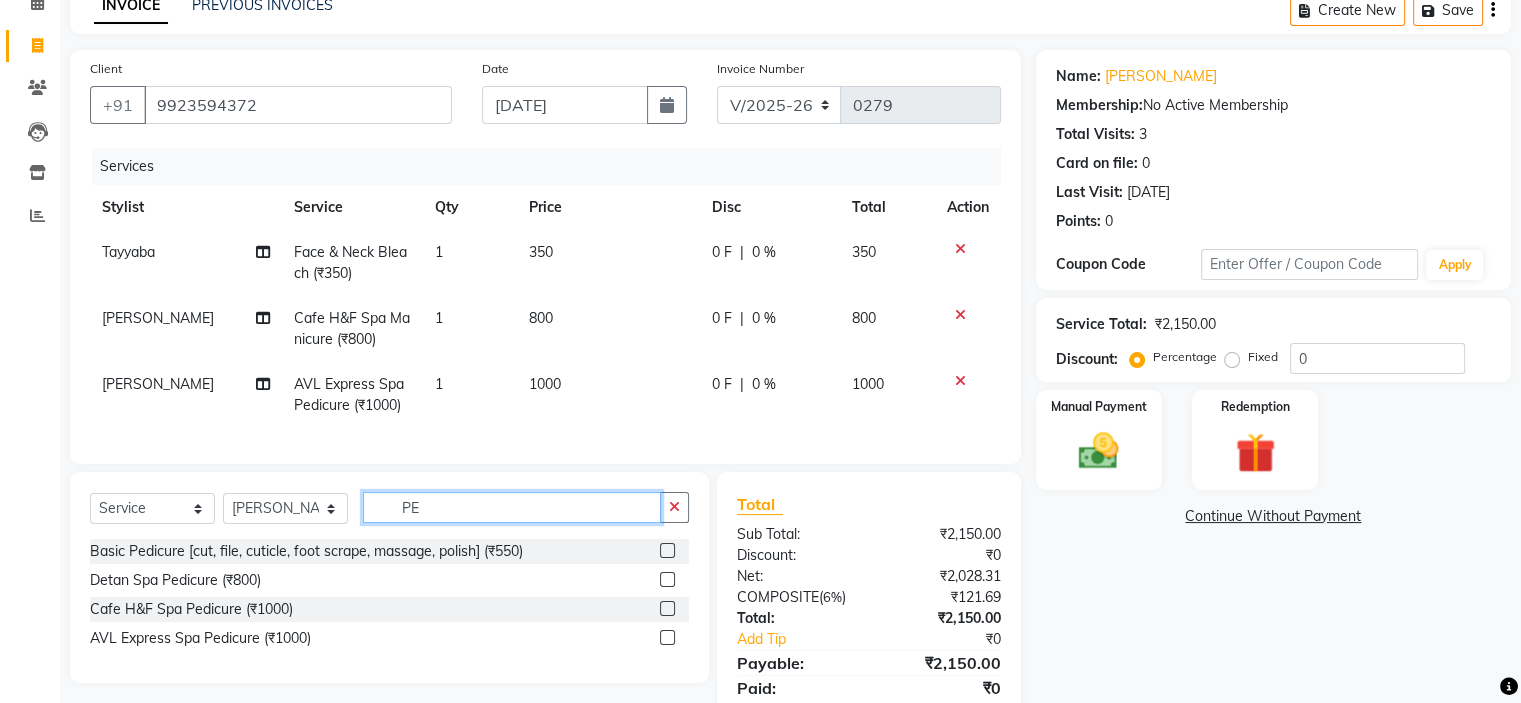 type on "P" 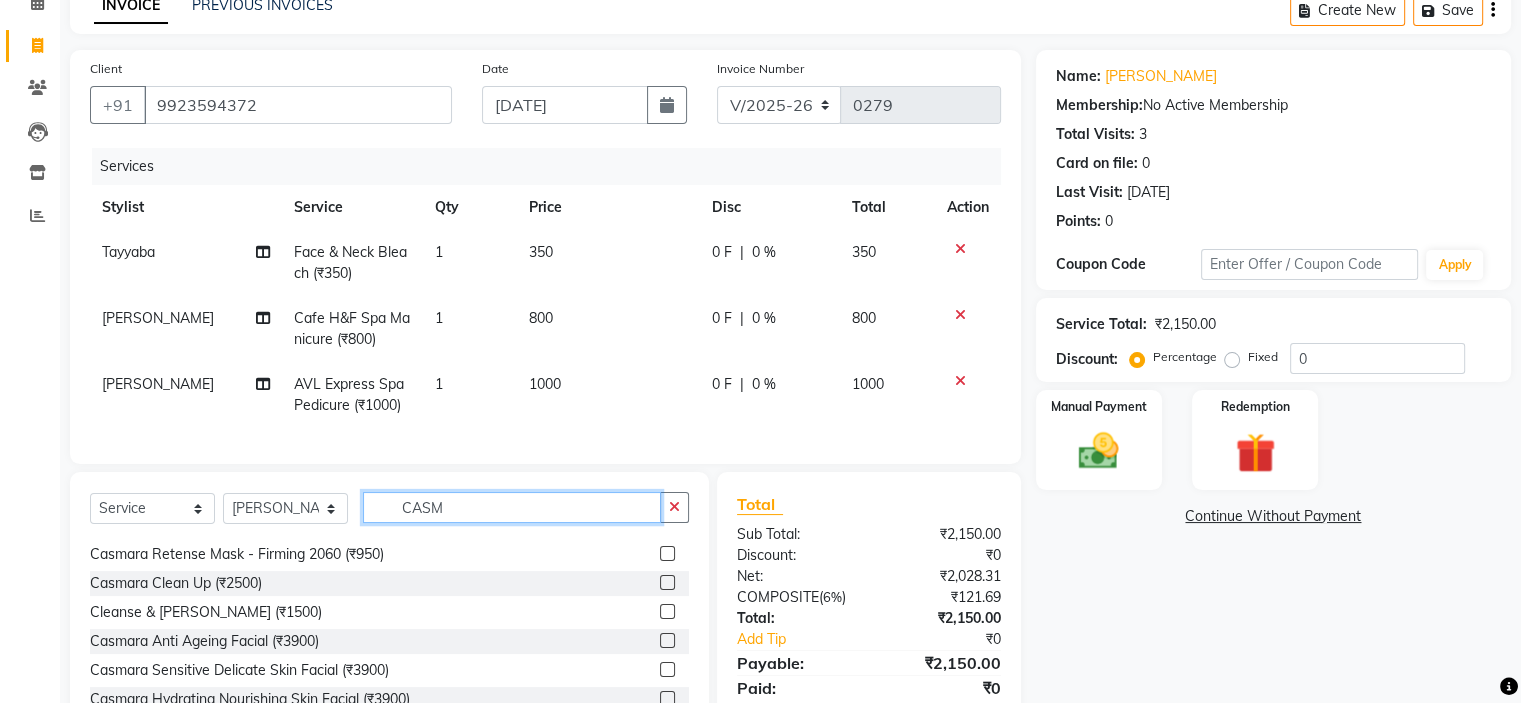 scroll, scrollTop: 264, scrollLeft: 0, axis: vertical 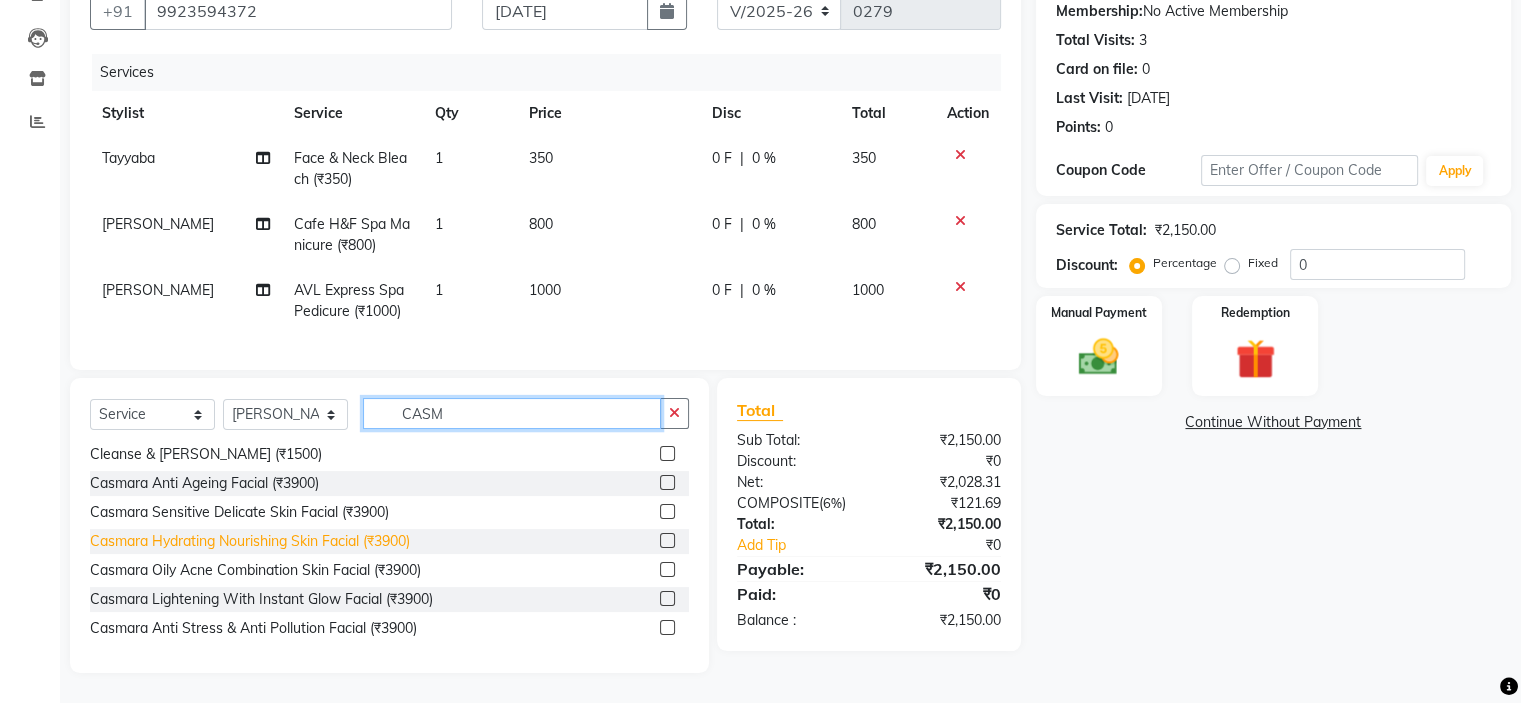 type on "CASM" 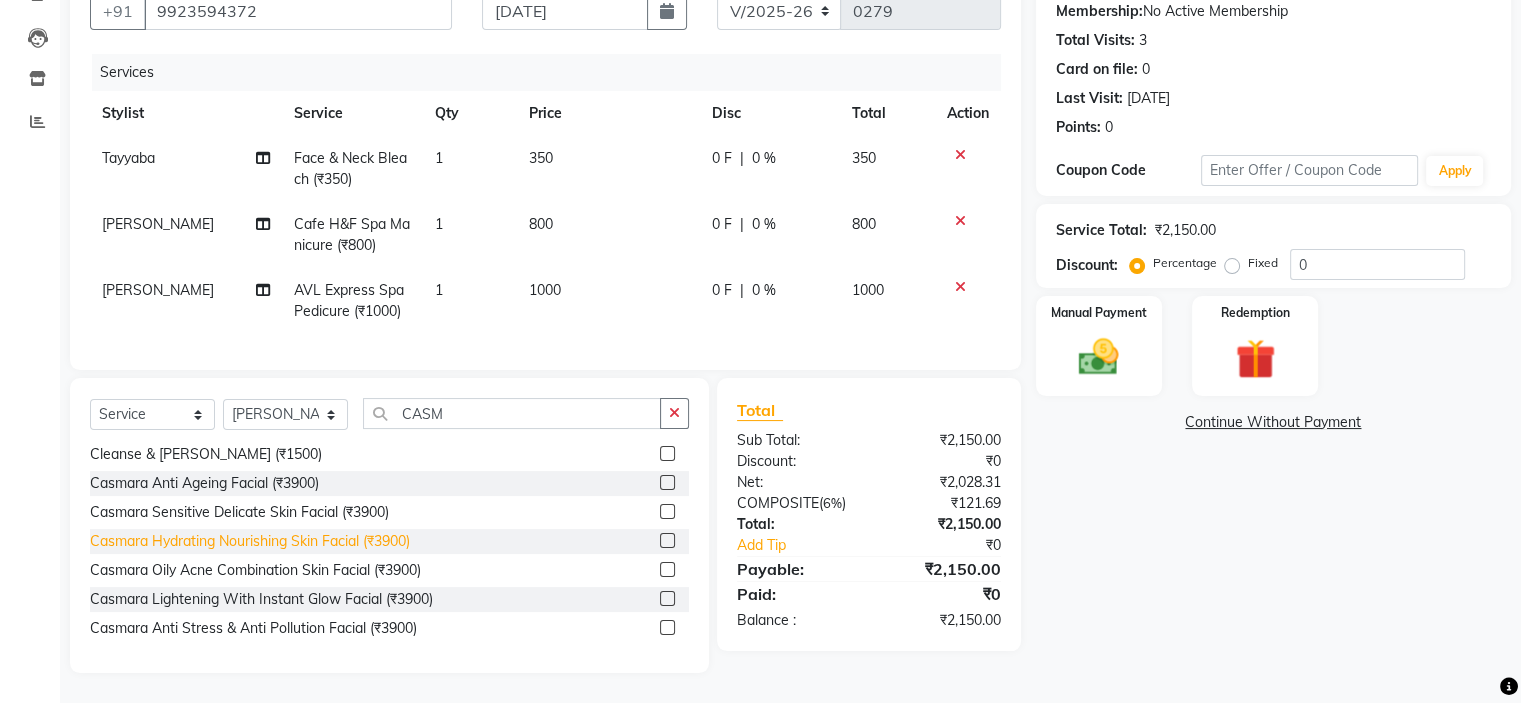 click on "Casmara Hydrating Nourishing Skin Facial (₹3900)" 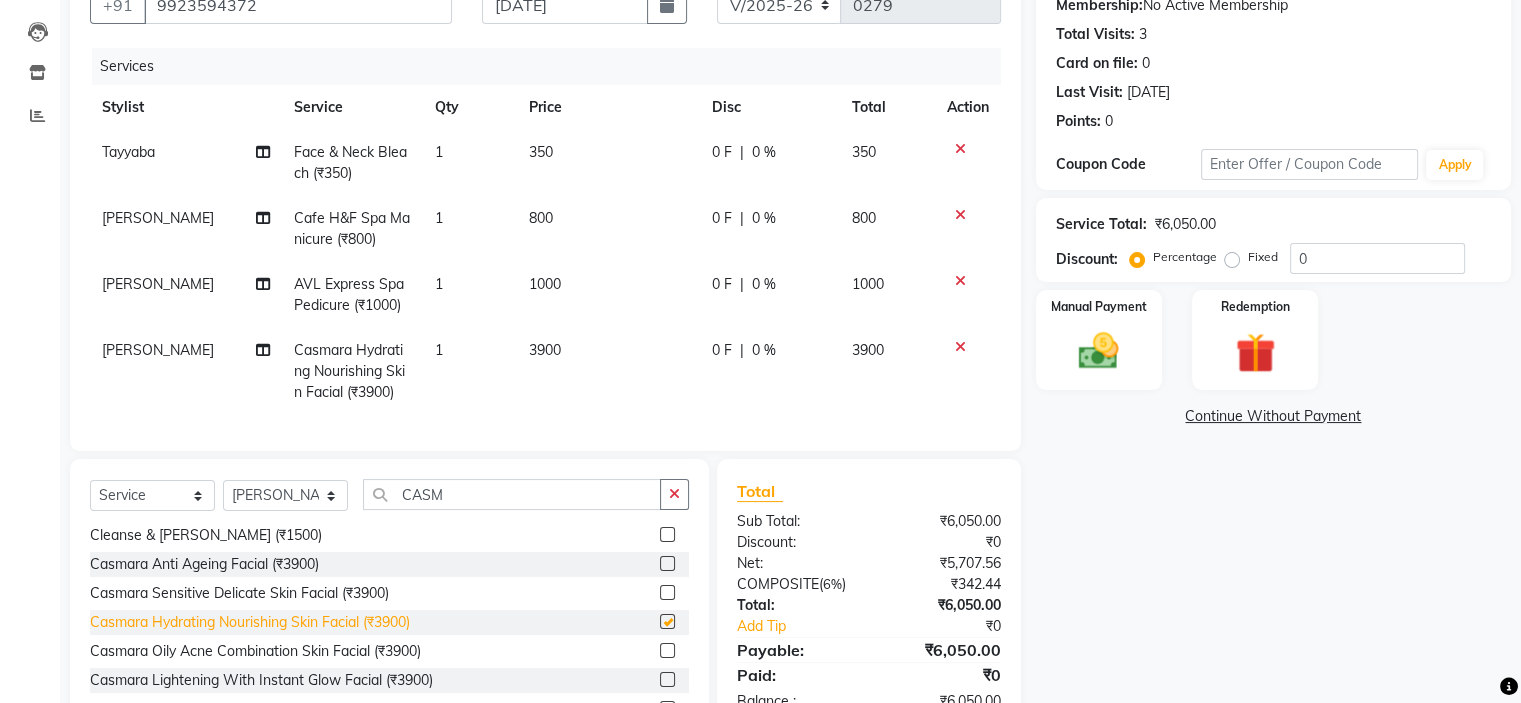 checkbox on "false" 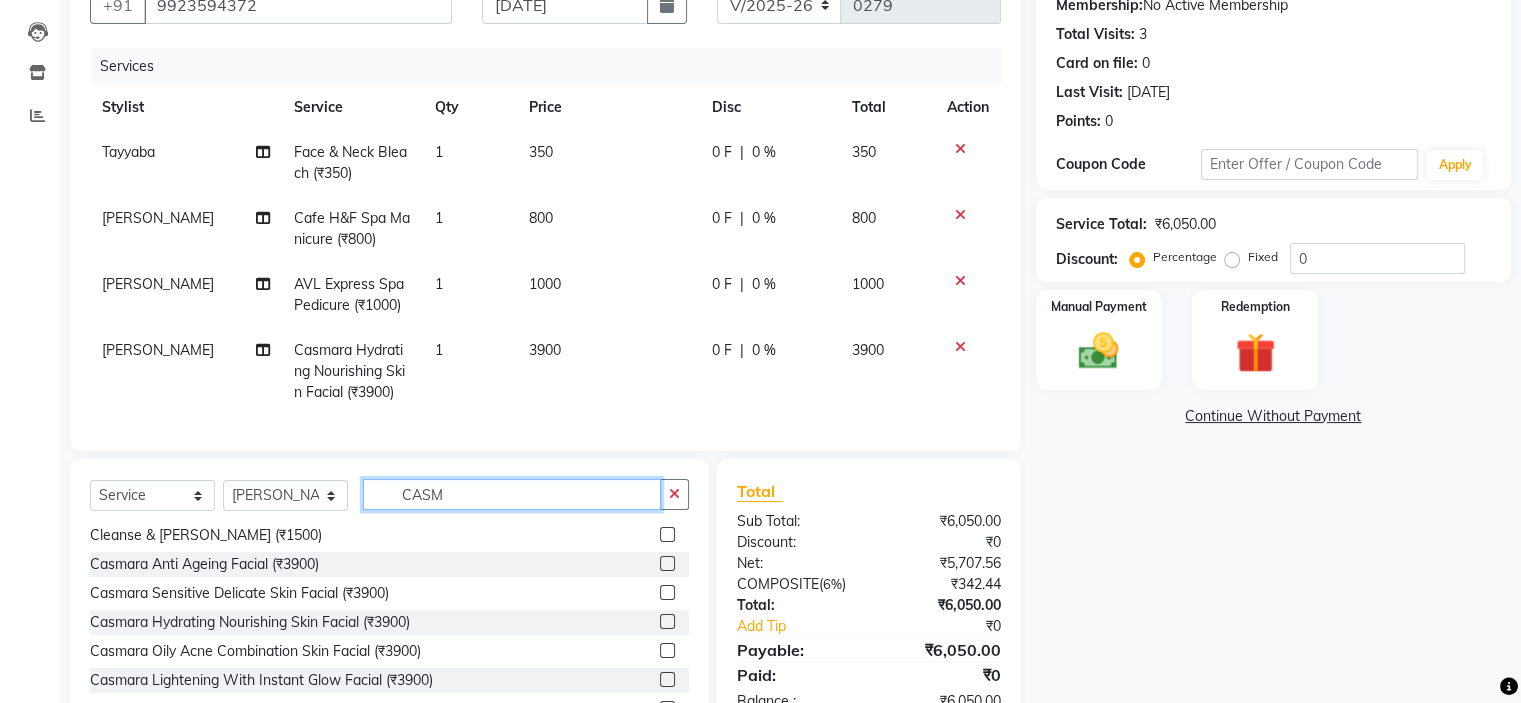 click on "CASM" 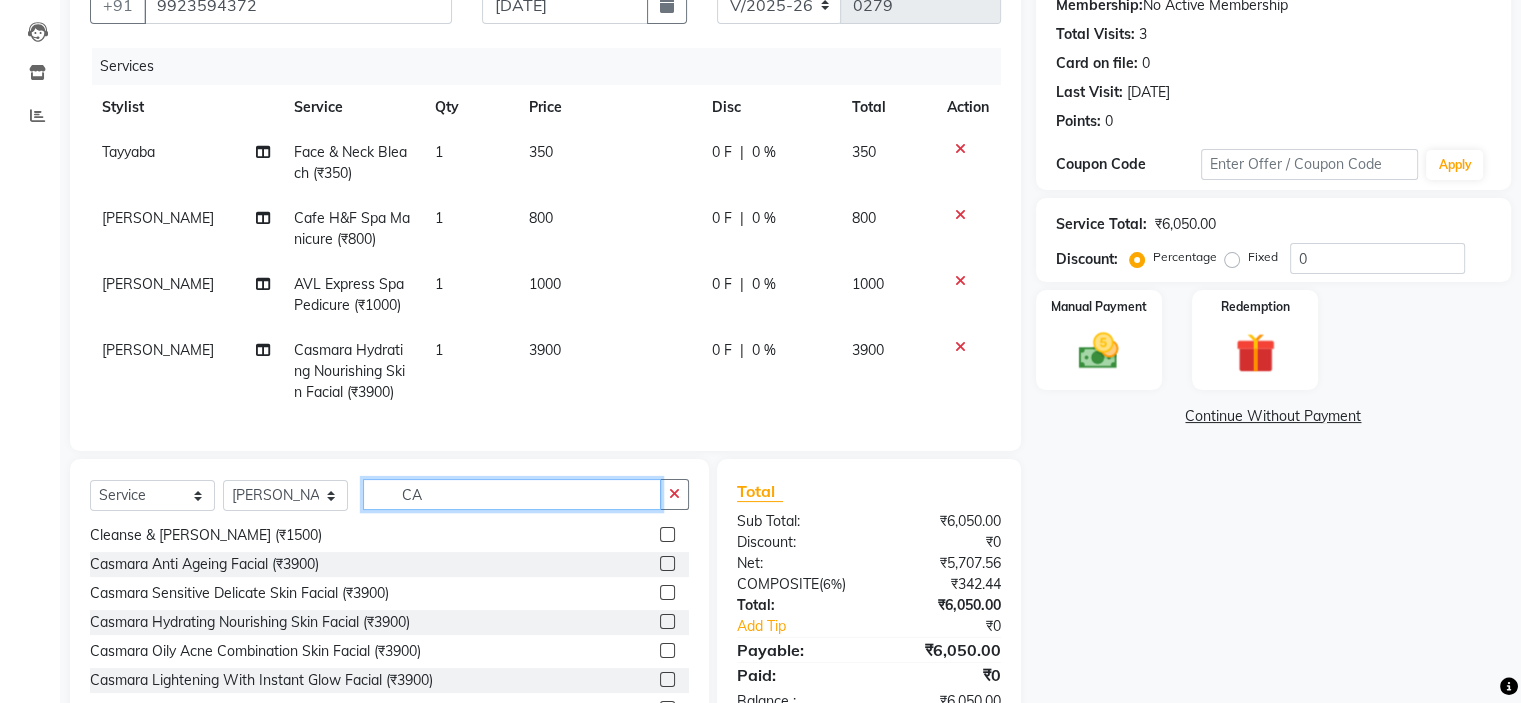 type on "C" 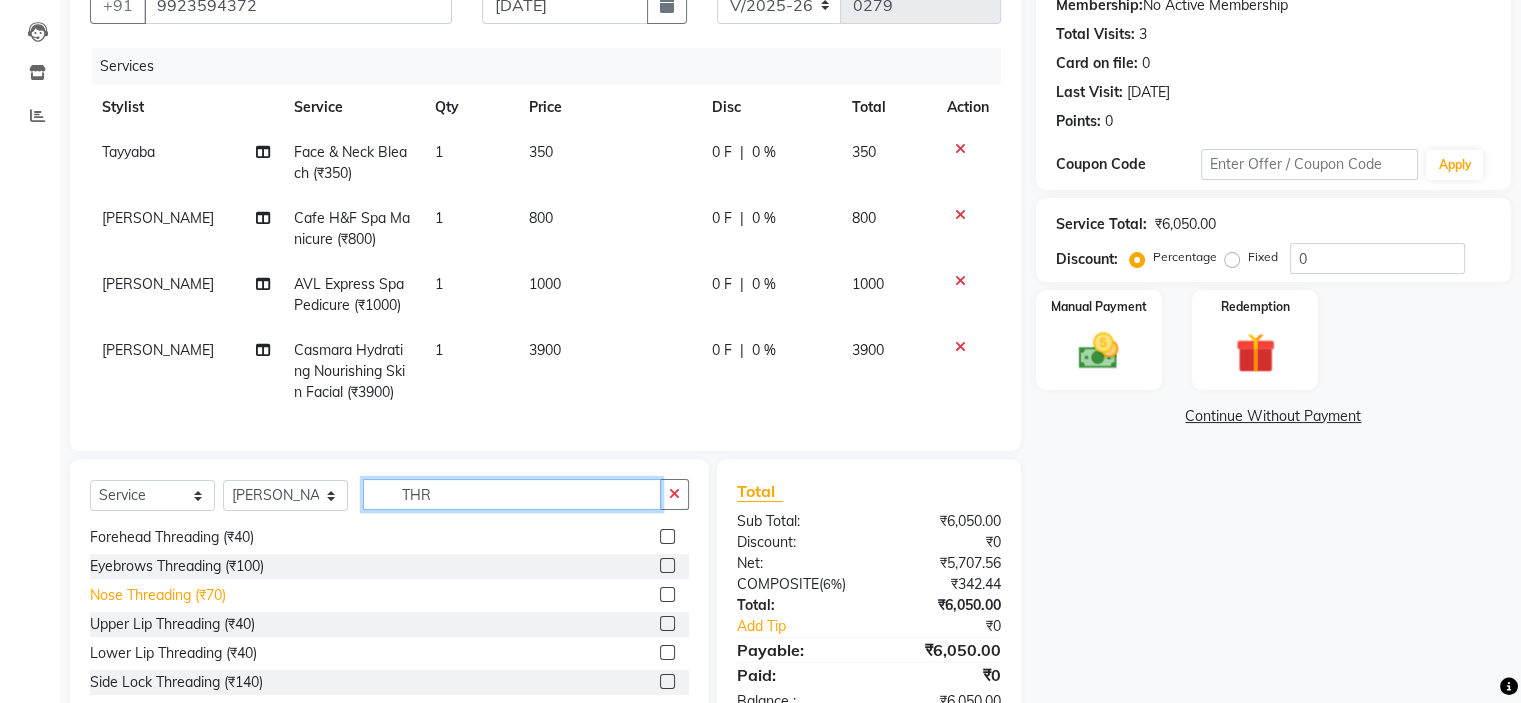 scroll, scrollTop: 205, scrollLeft: 0, axis: vertical 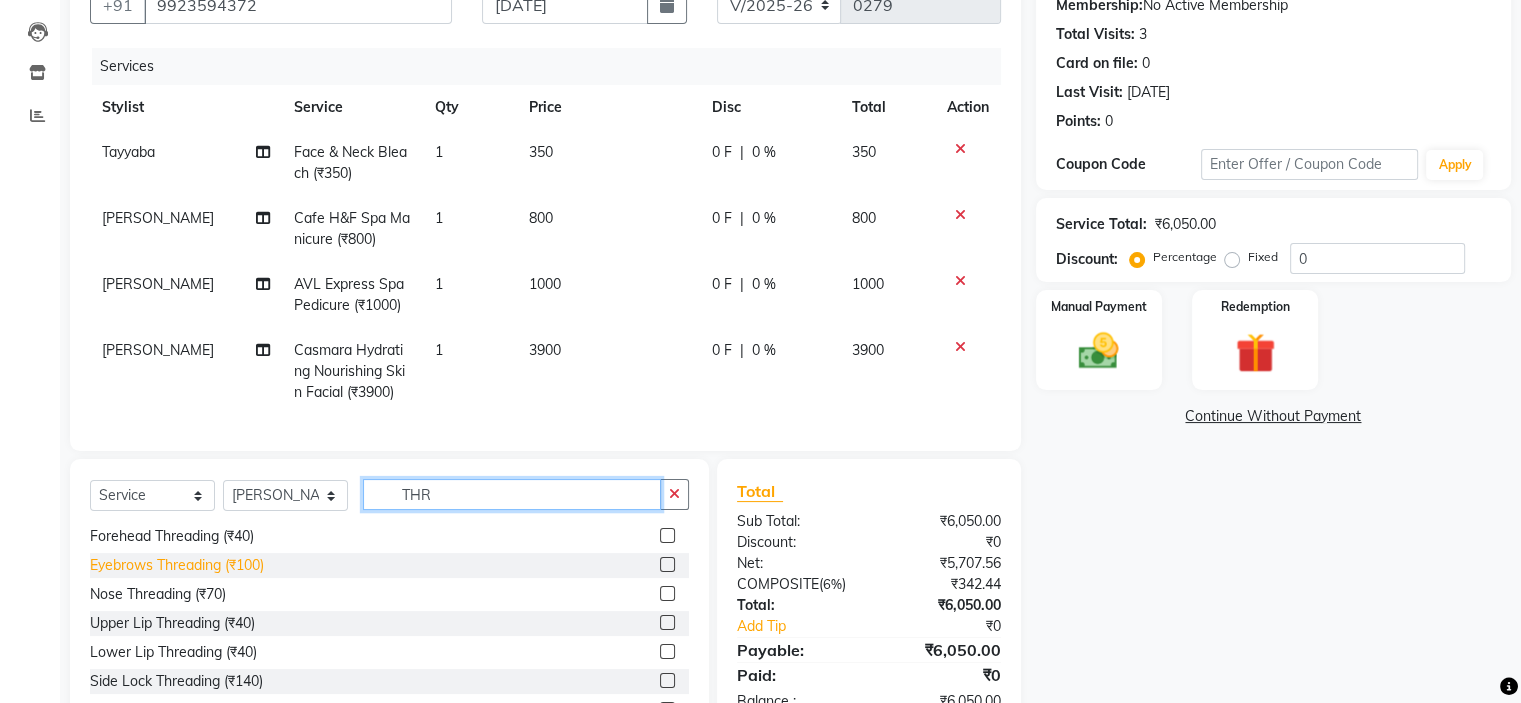 type on "THR" 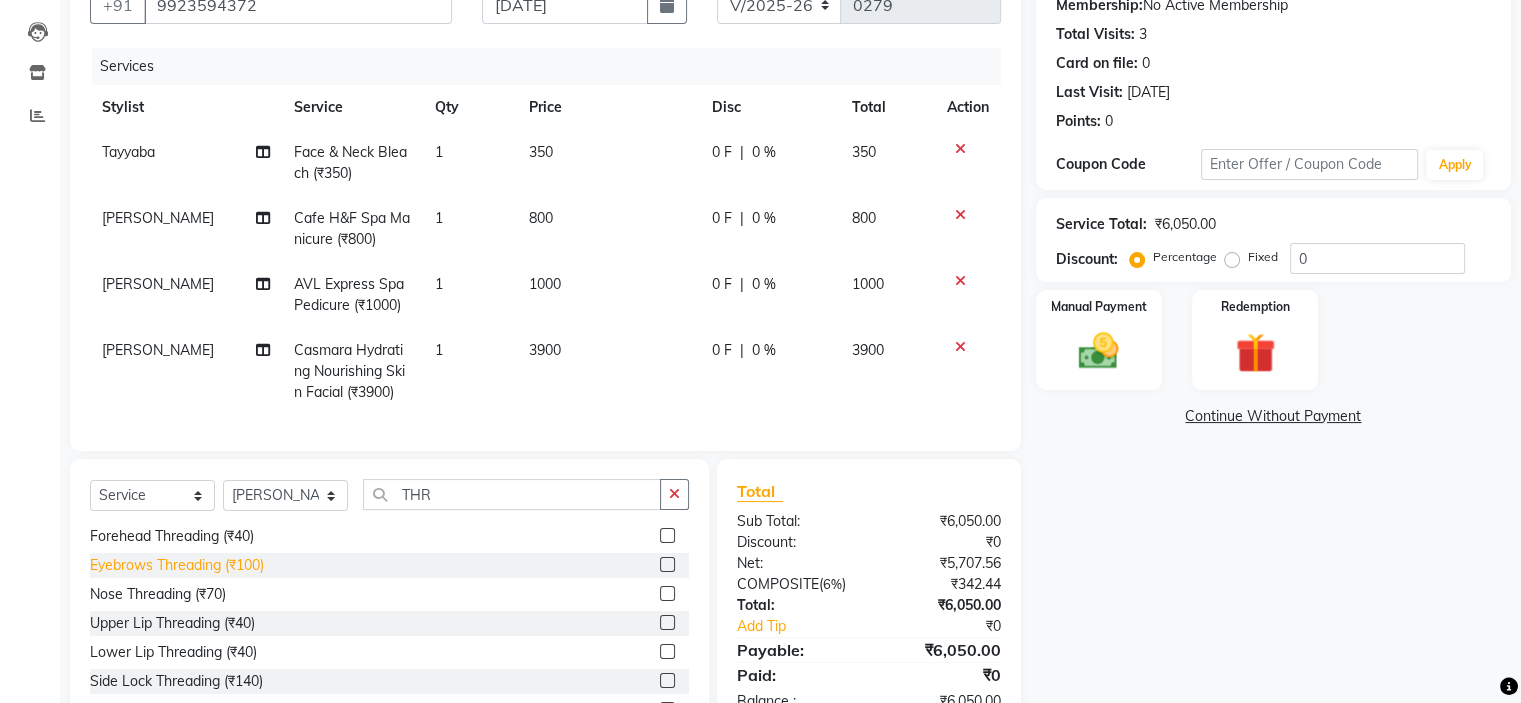 click on "Eyebrows Threading (₹100)" 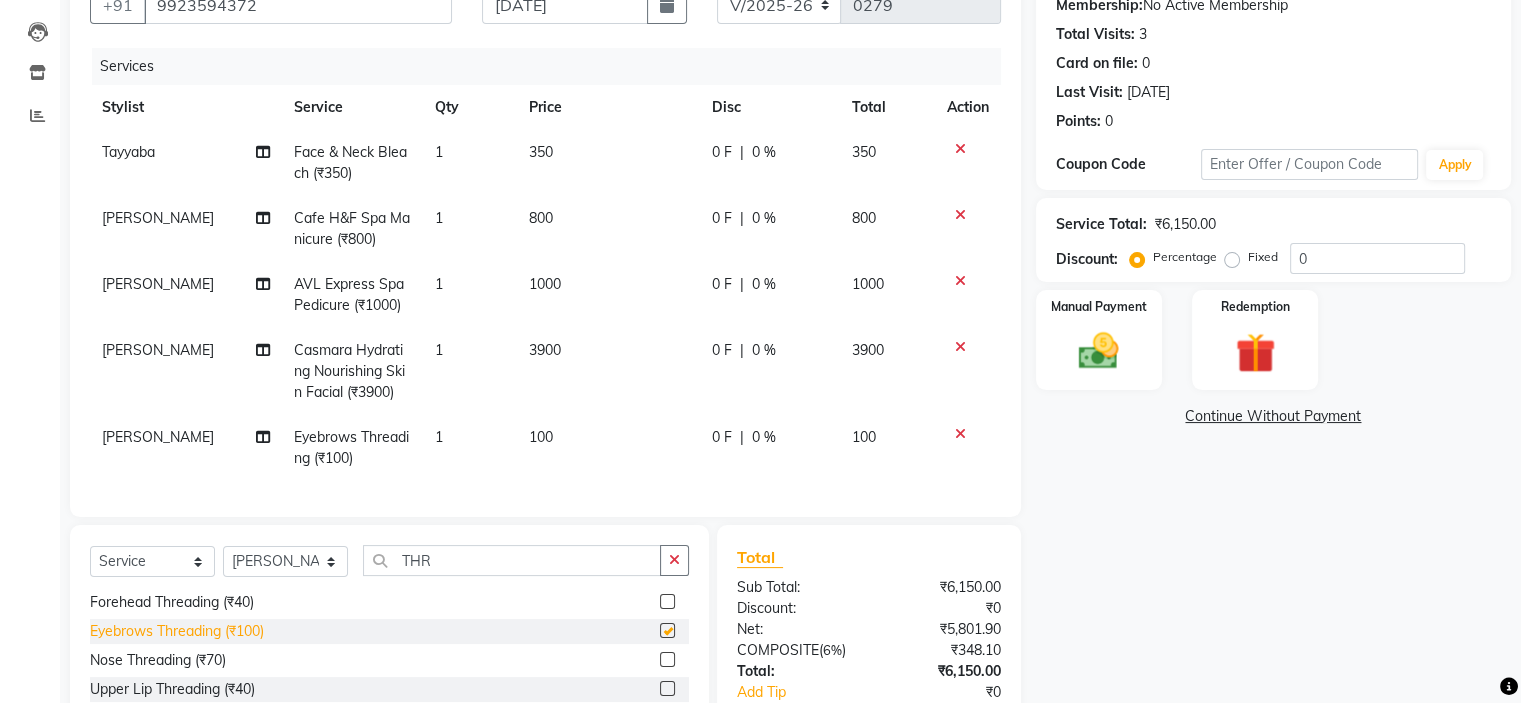 checkbox on "false" 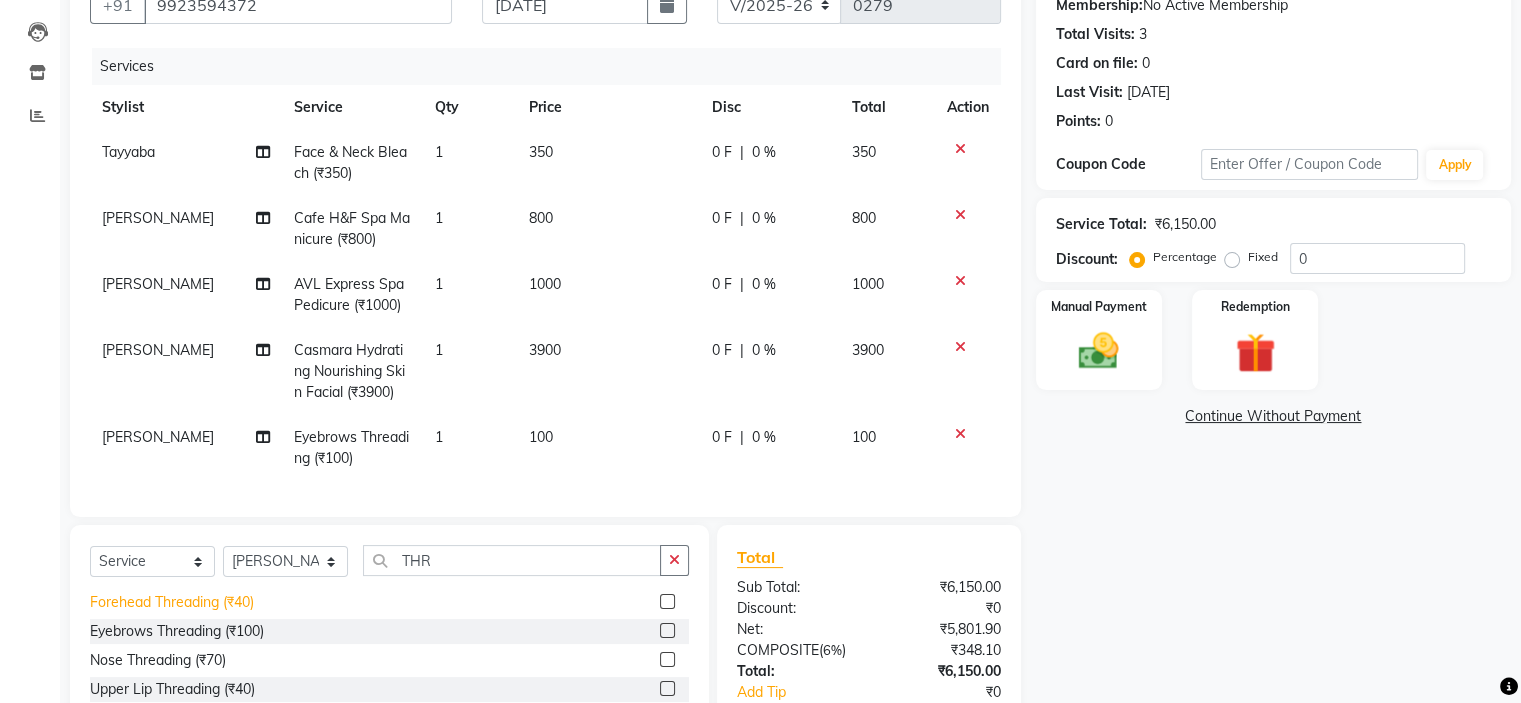 scroll, scrollTop: 206, scrollLeft: 0, axis: vertical 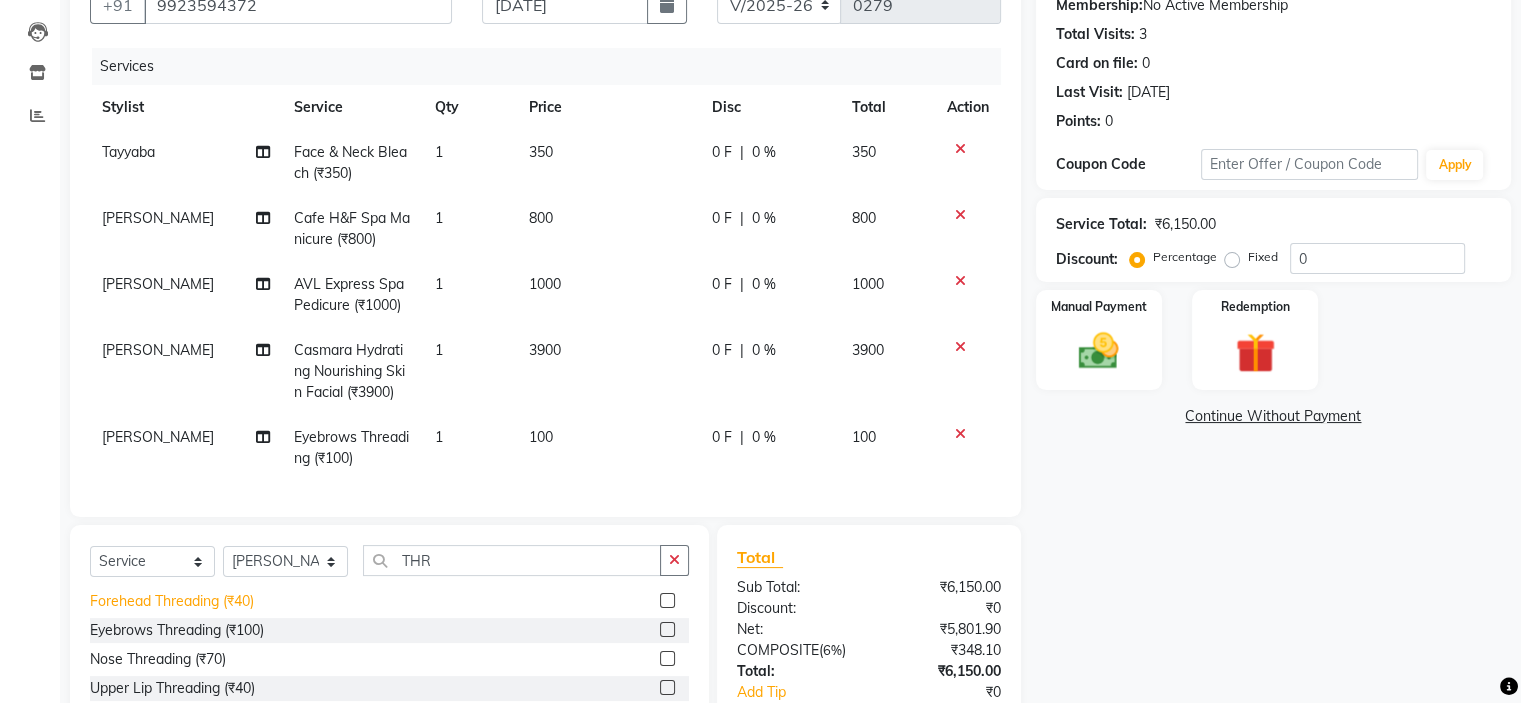 click on "Forehead Threading (₹40)" 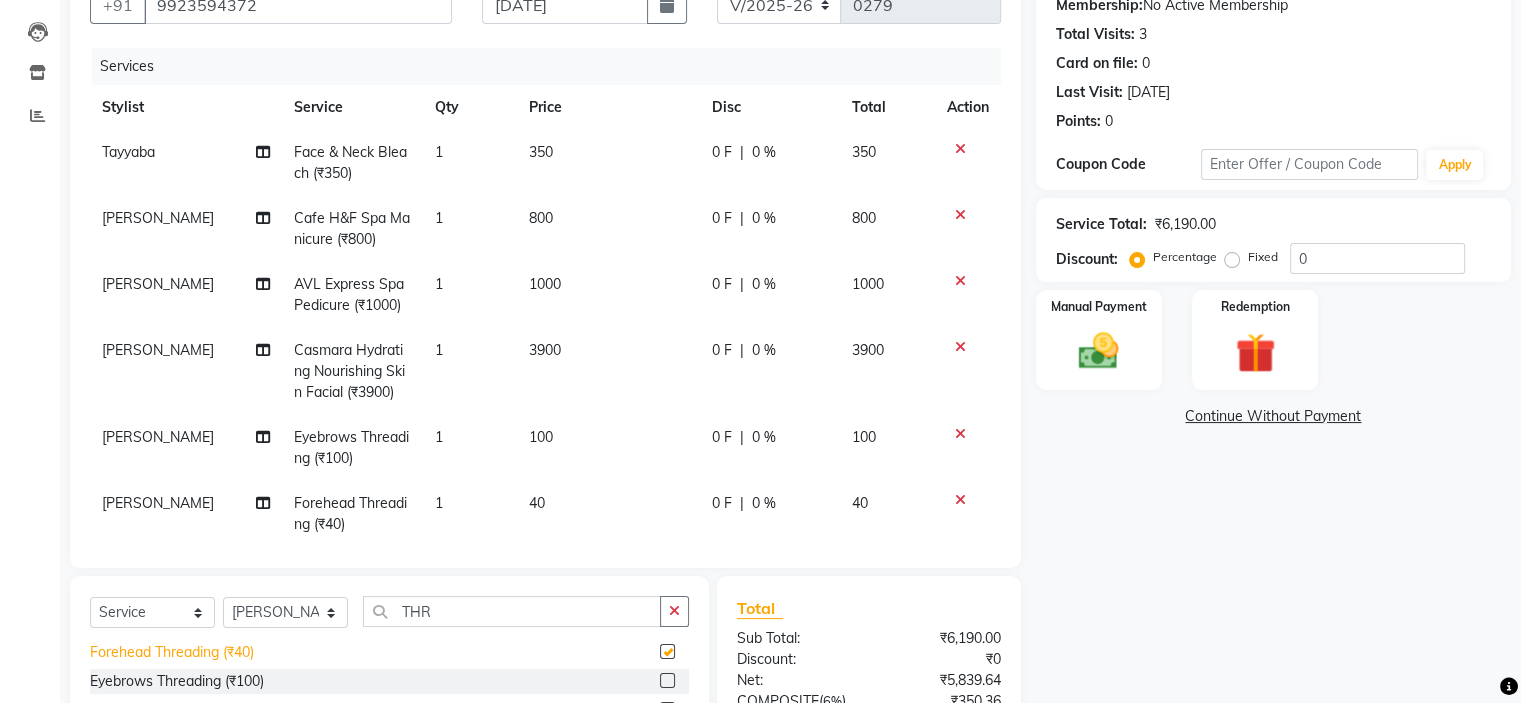 checkbox on "false" 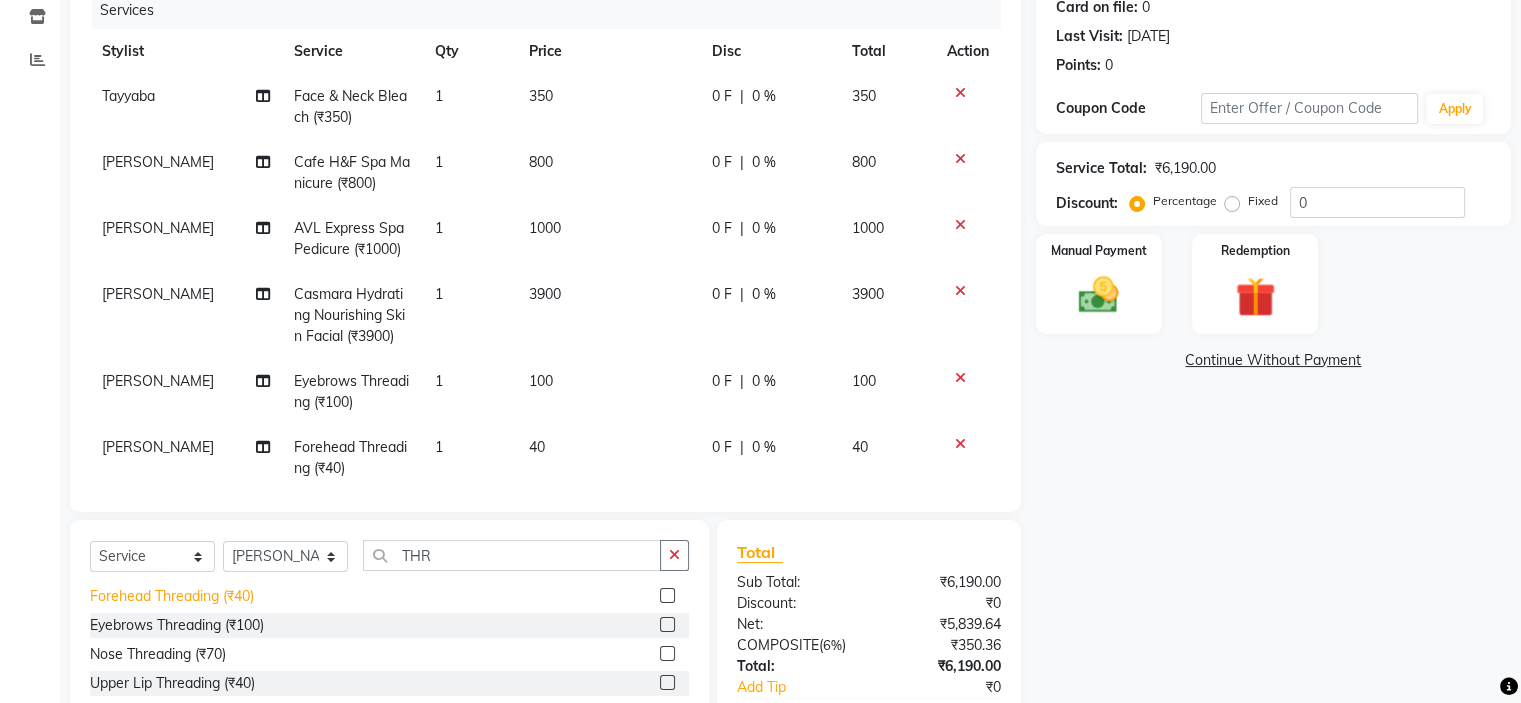 scroll, scrollTop: 300, scrollLeft: 0, axis: vertical 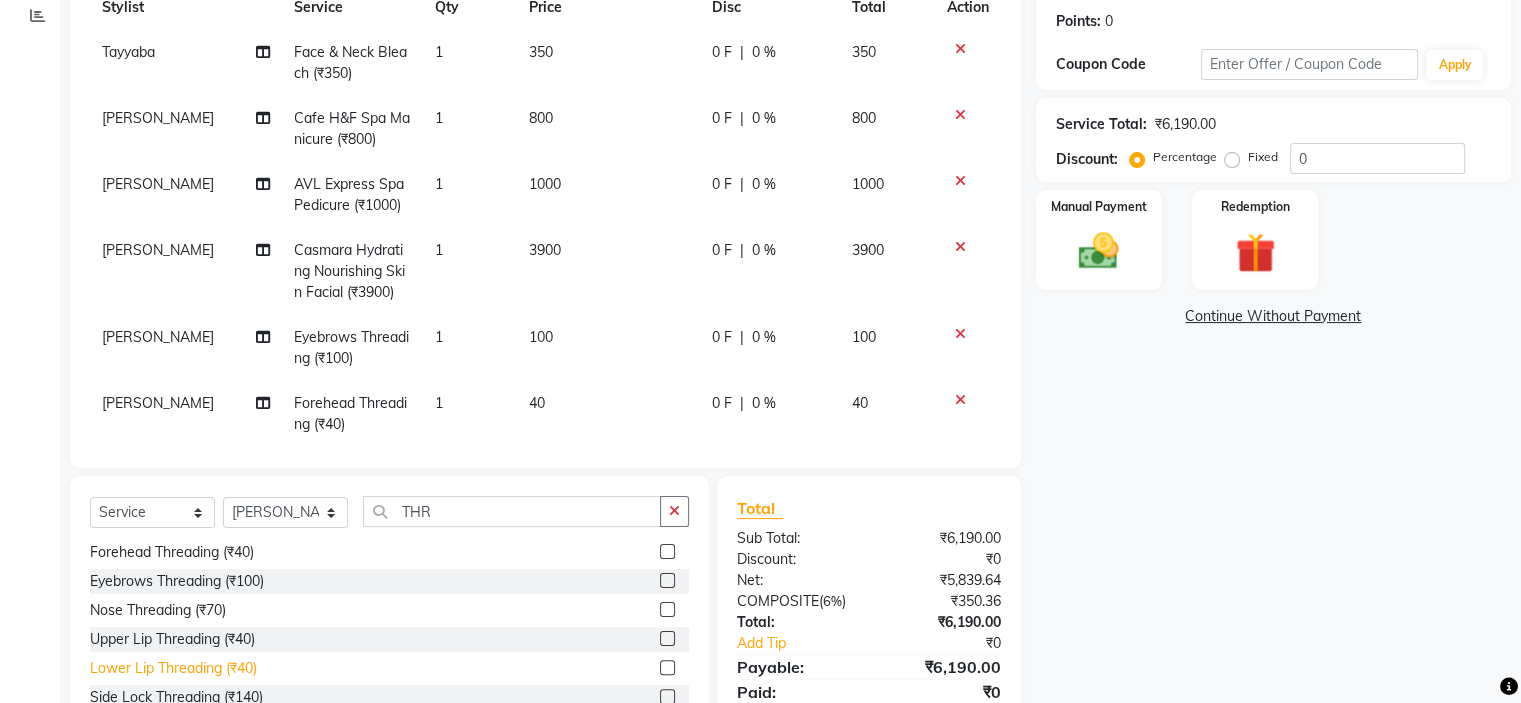 click on "Lower Lip Threading (₹40)" 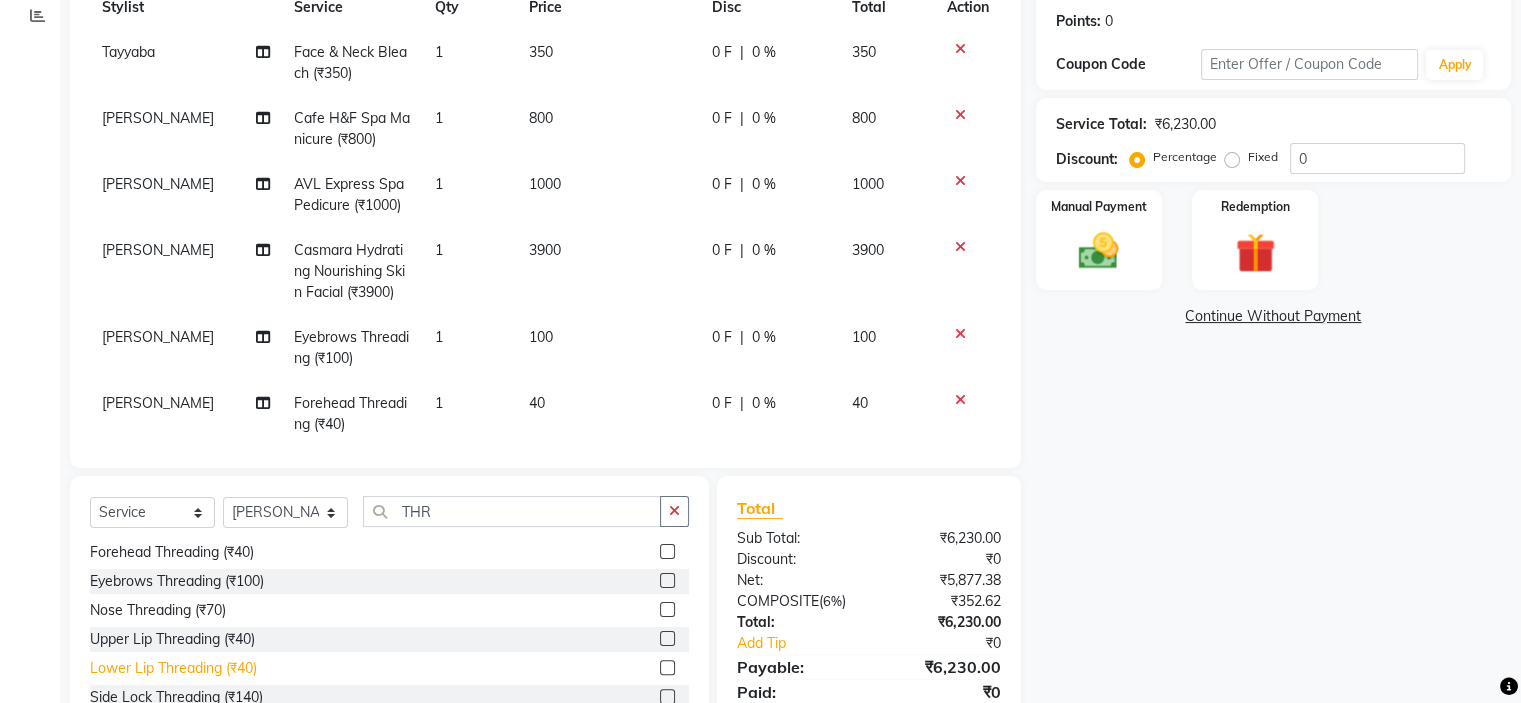 click on "Lower Lip Threading (₹40)" 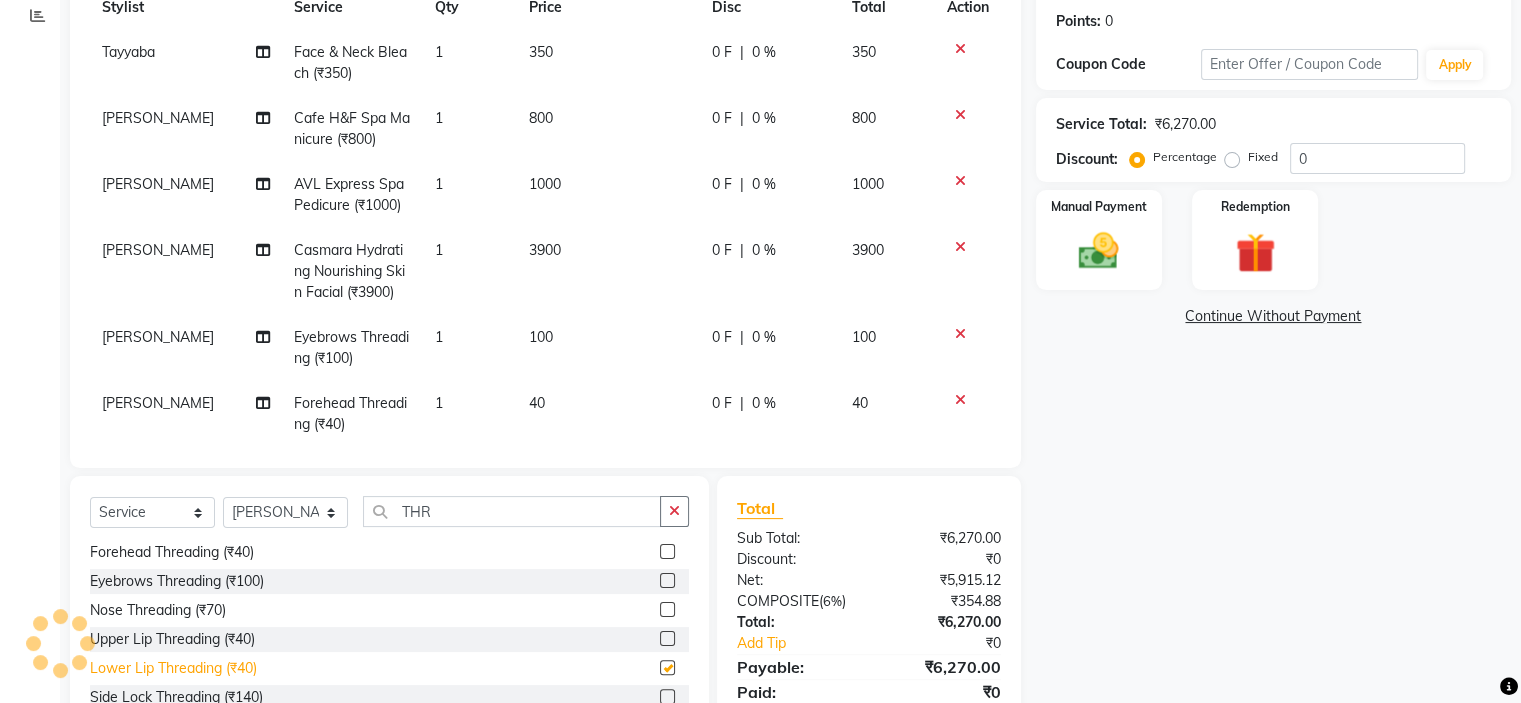 checkbox on "false" 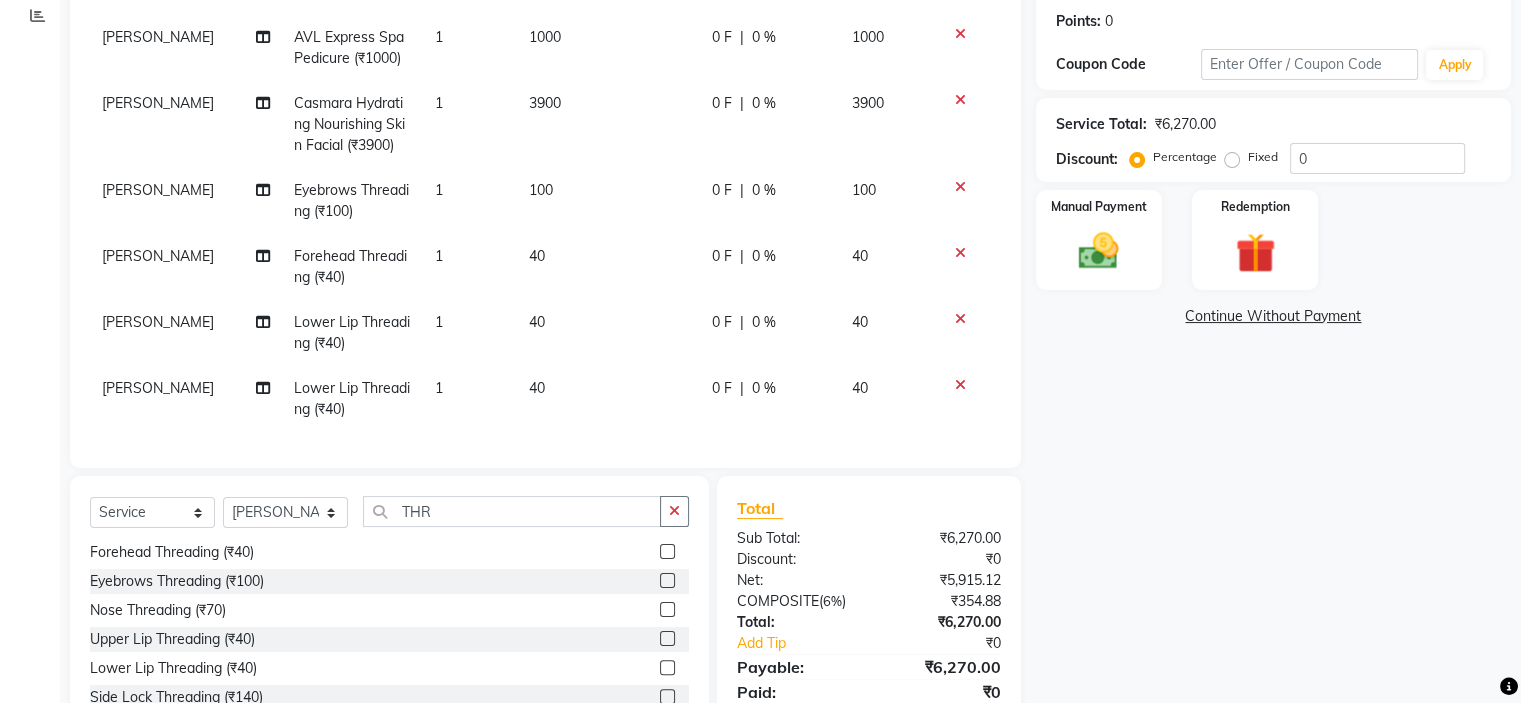 scroll, scrollTop: 162, scrollLeft: 0, axis: vertical 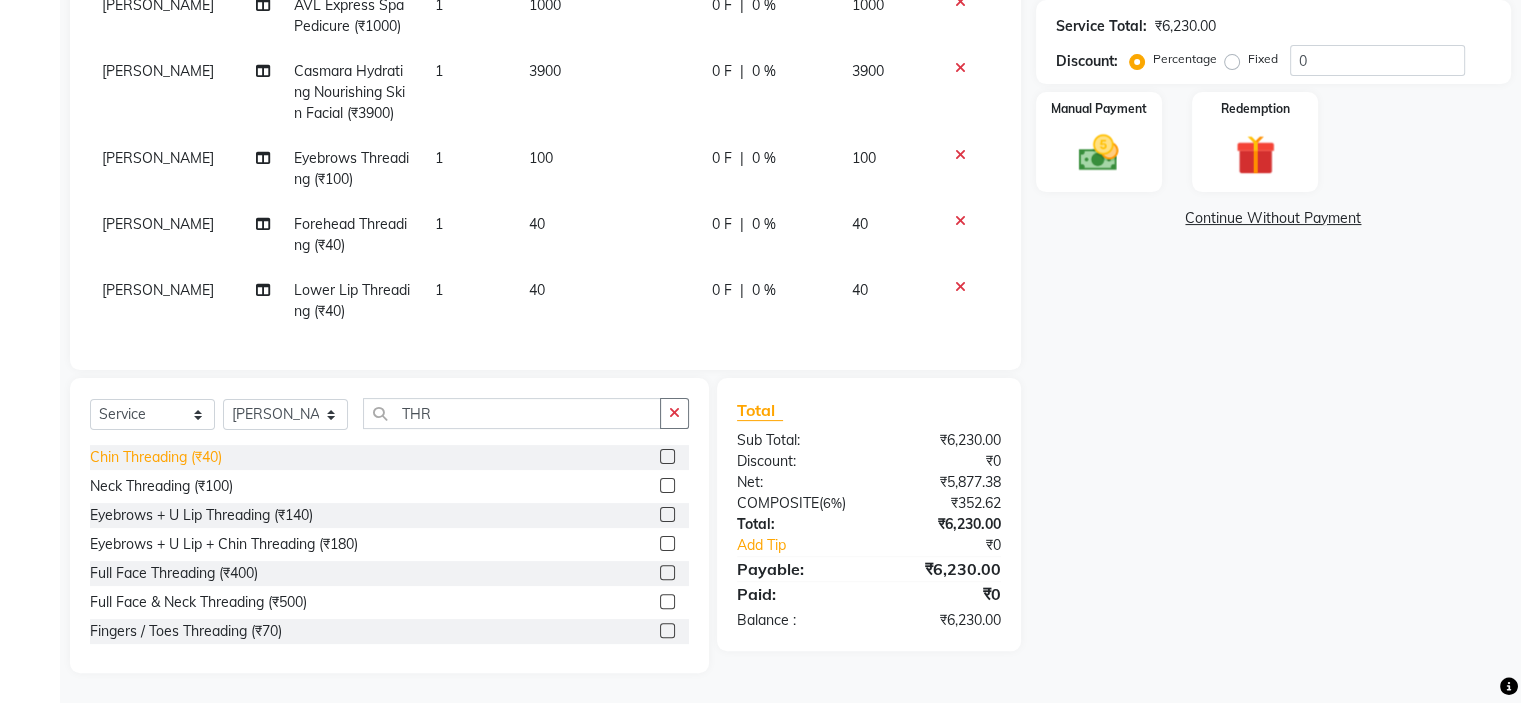 click on "Chin Threading (₹40)" 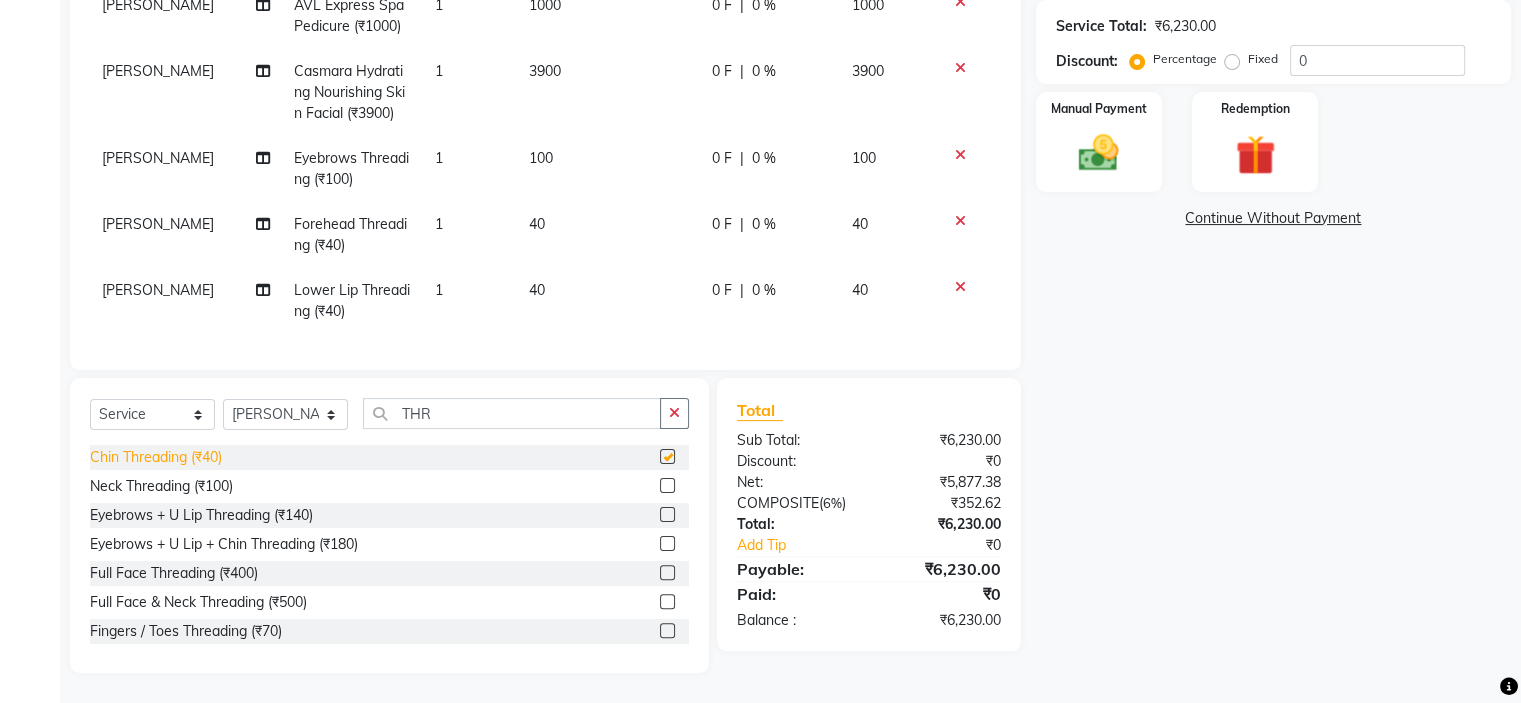 scroll, scrollTop: 162, scrollLeft: 0, axis: vertical 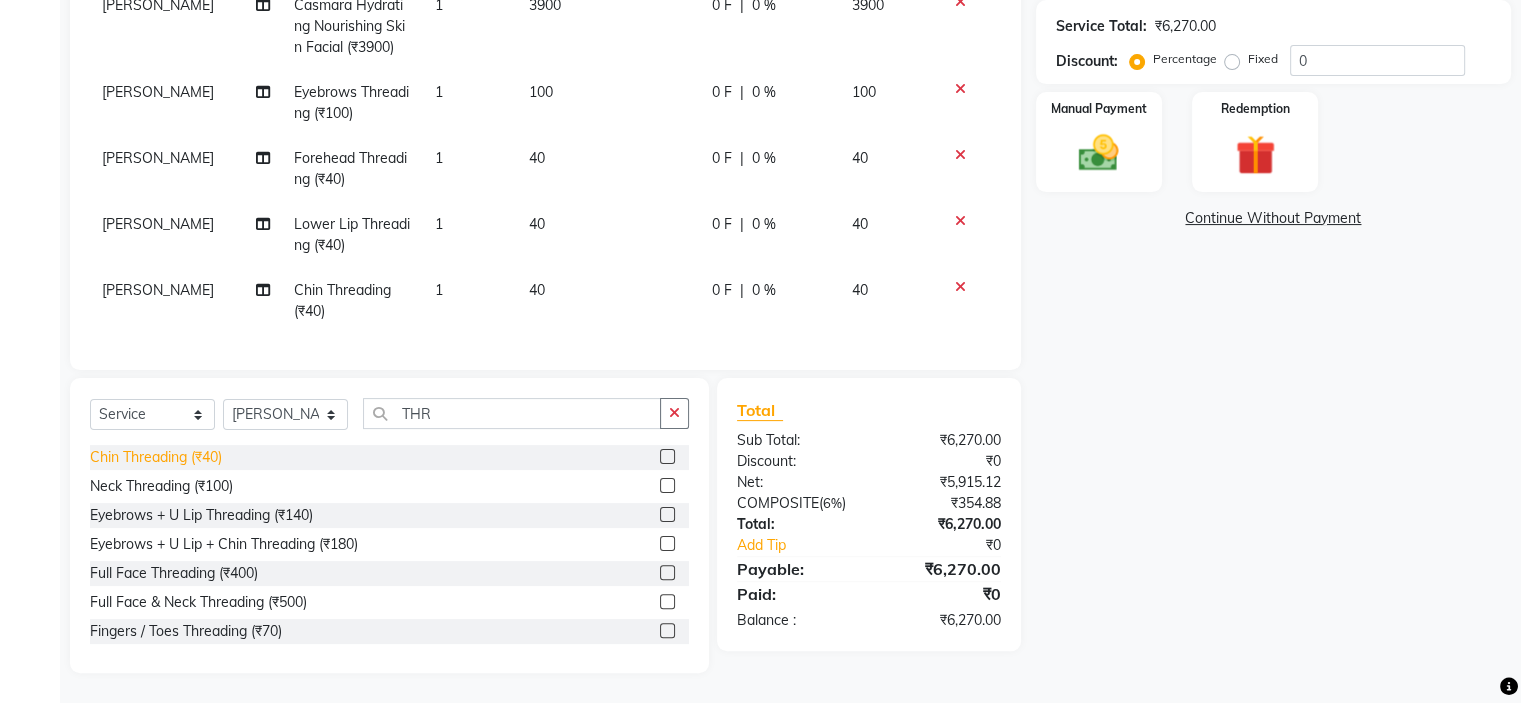 click on "Chin Threading (₹40)" 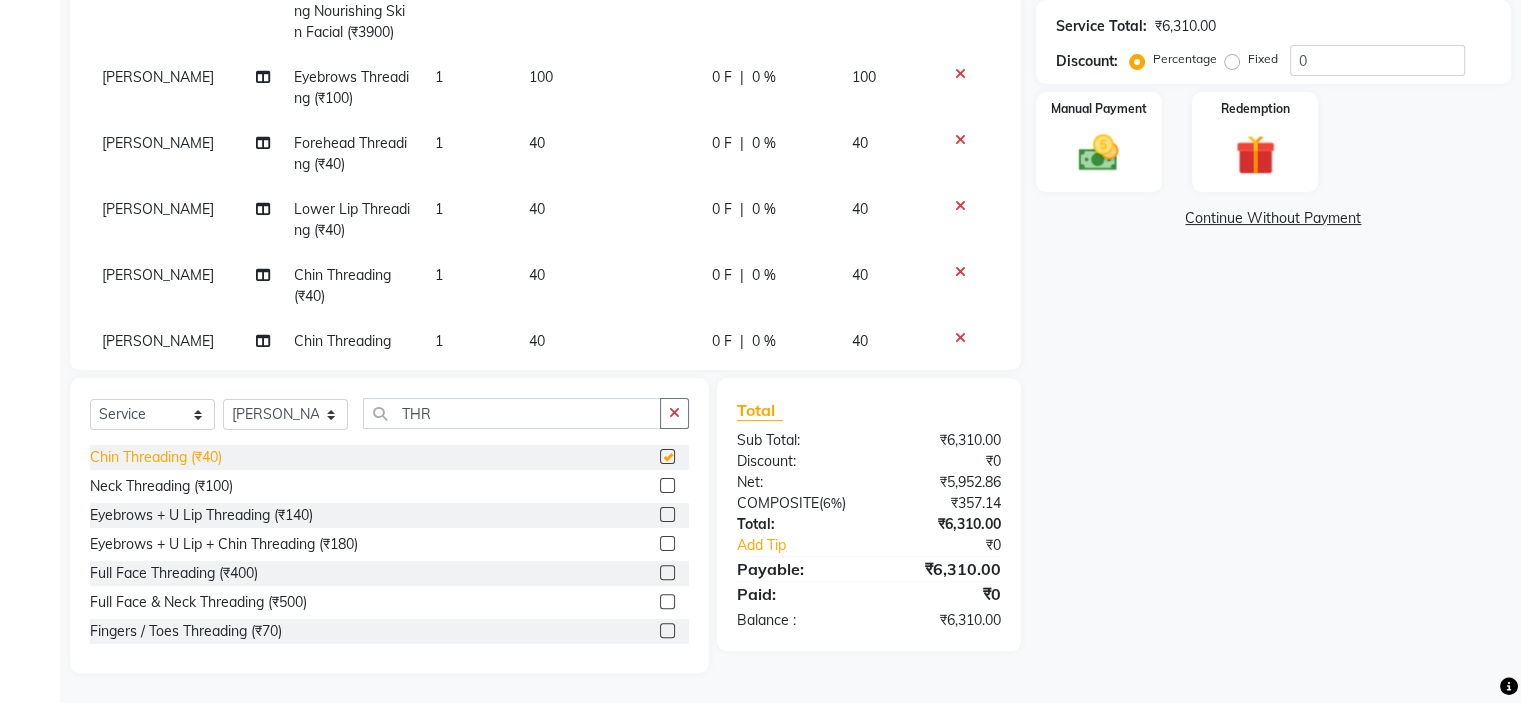checkbox on "false" 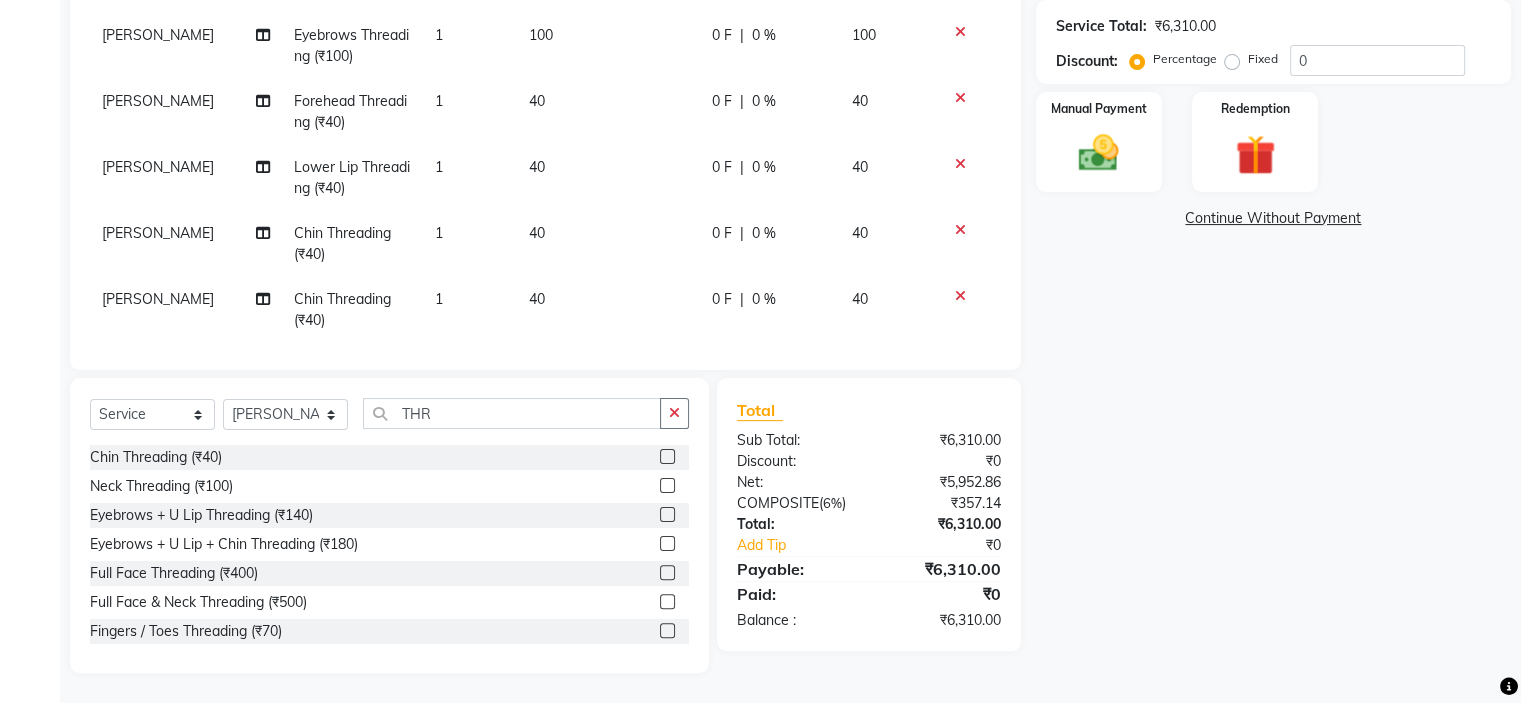 scroll, scrollTop: 228, scrollLeft: 0, axis: vertical 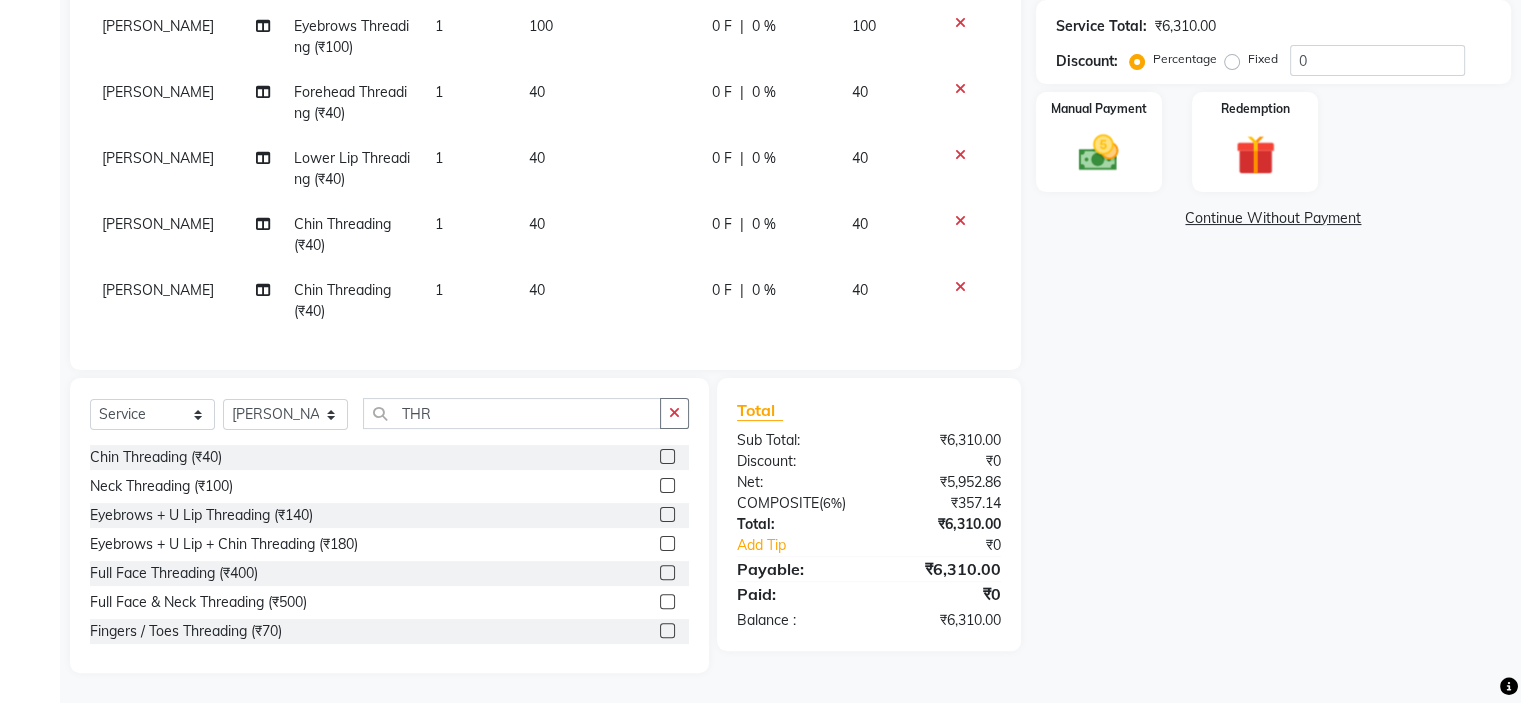 click 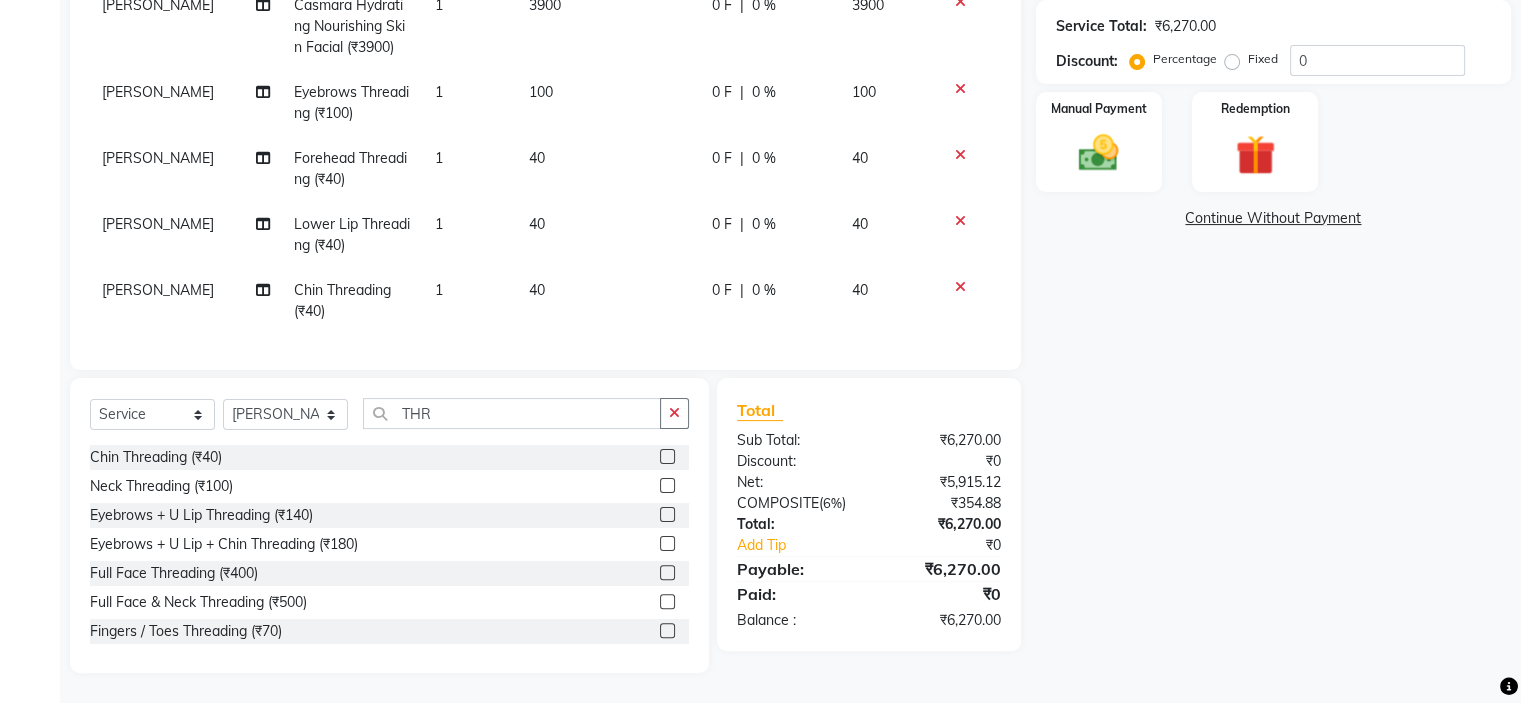 scroll, scrollTop: 162, scrollLeft: 0, axis: vertical 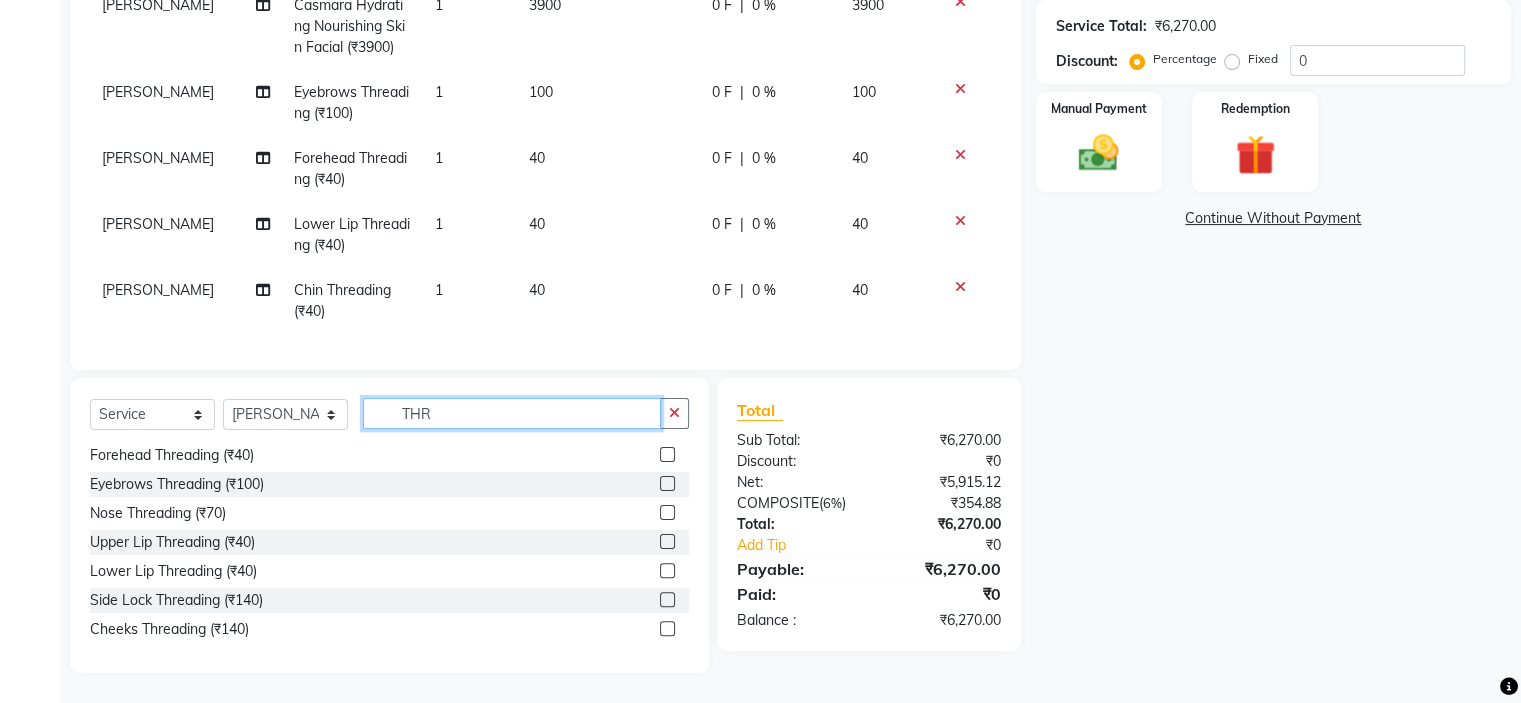 click on "THR" 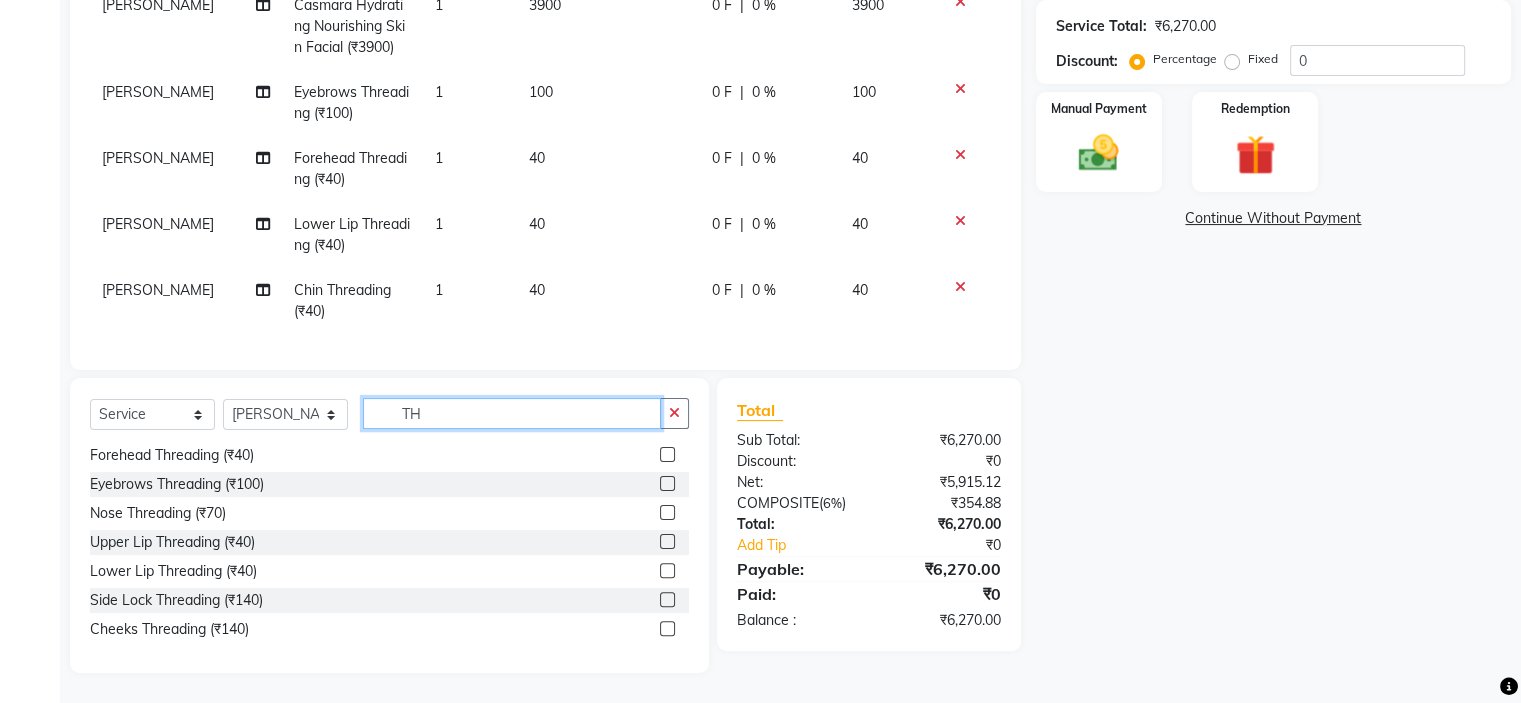 type on "T" 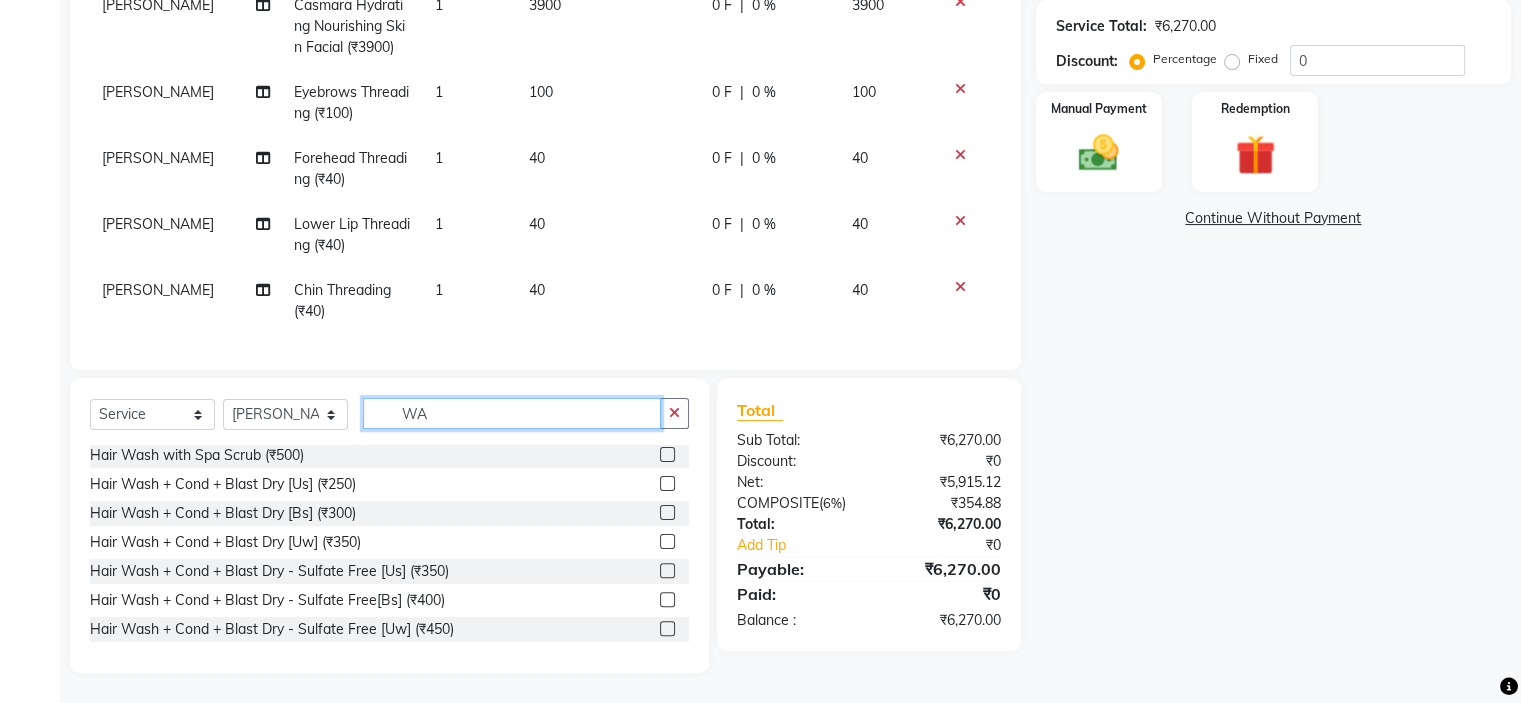 scroll, scrollTop: 3, scrollLeft: 0, axis: vertical 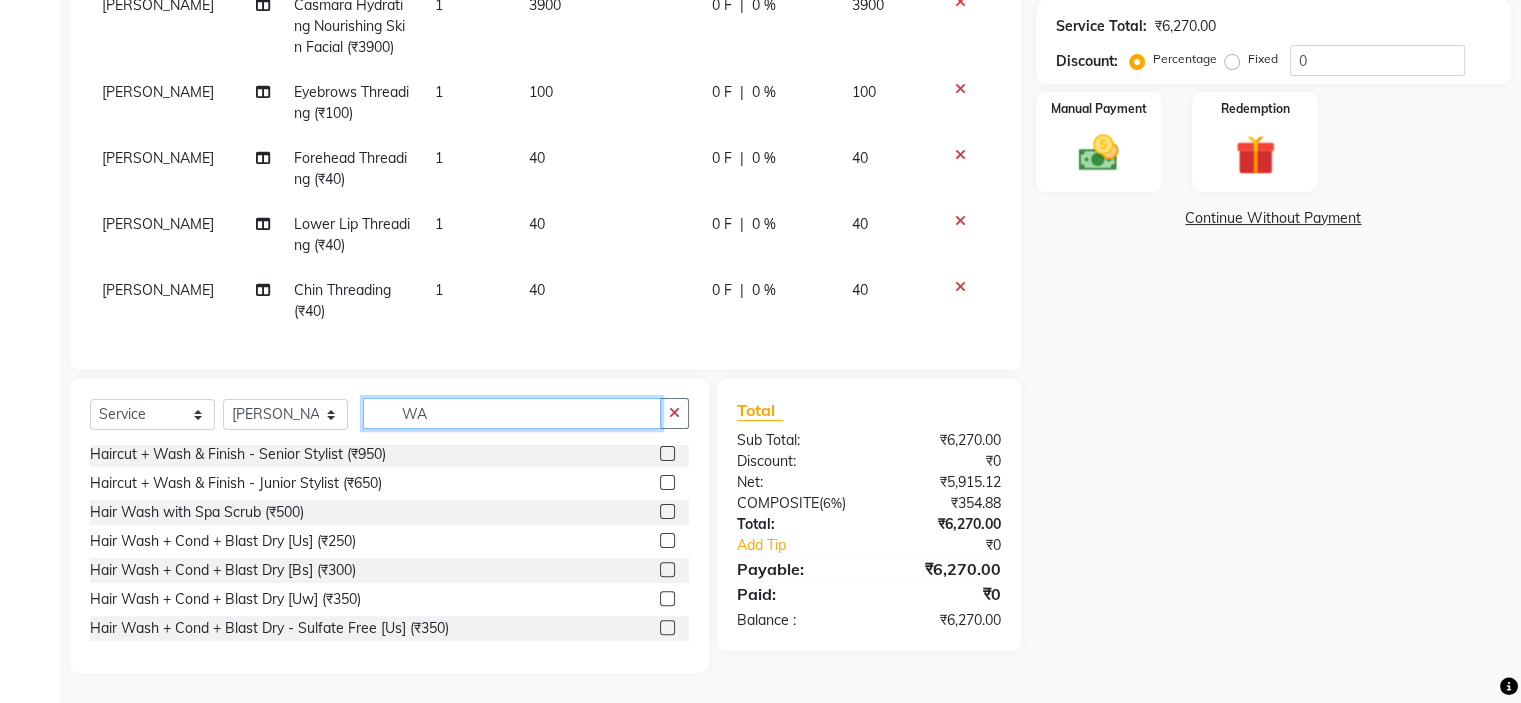 type on "W" 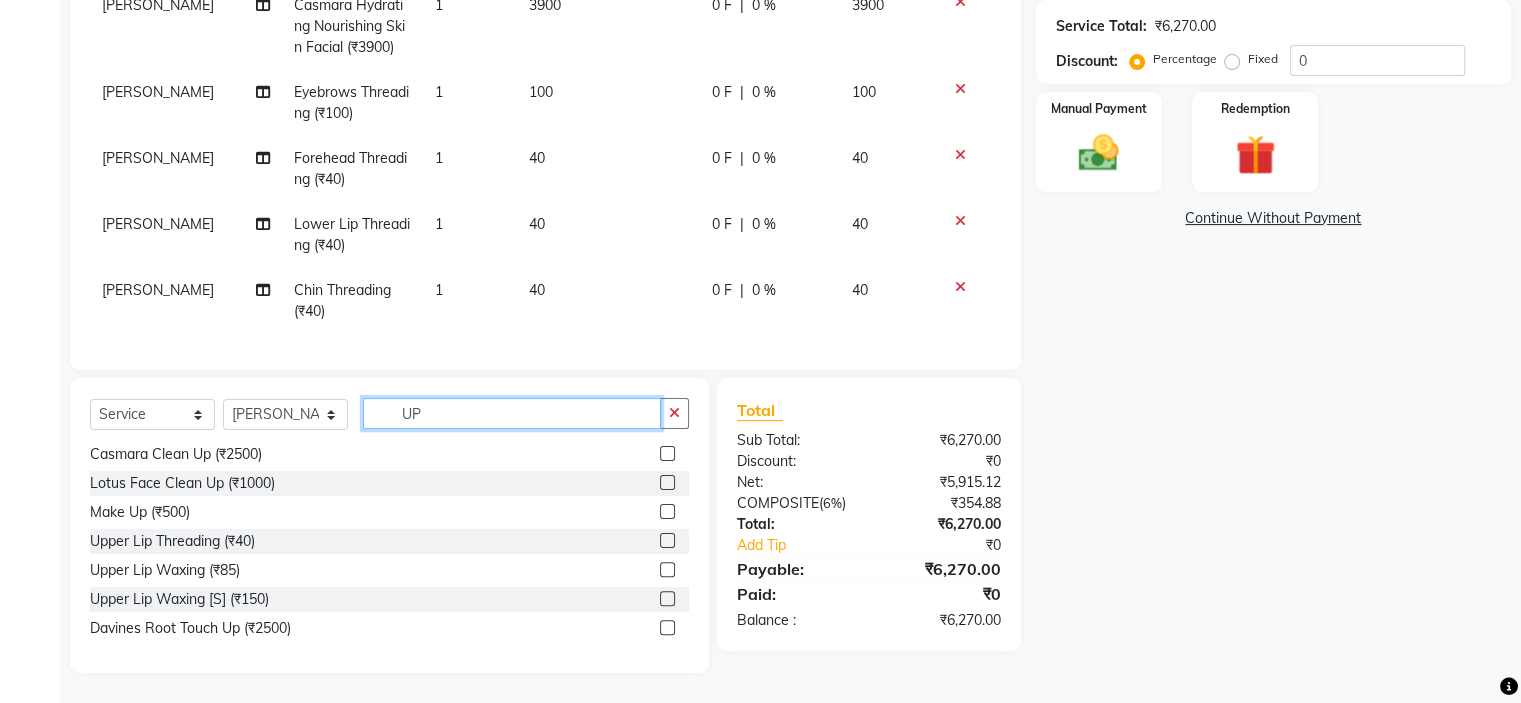 scroll, scrollTop: 206, scrollLeft: 0, axis: vertical 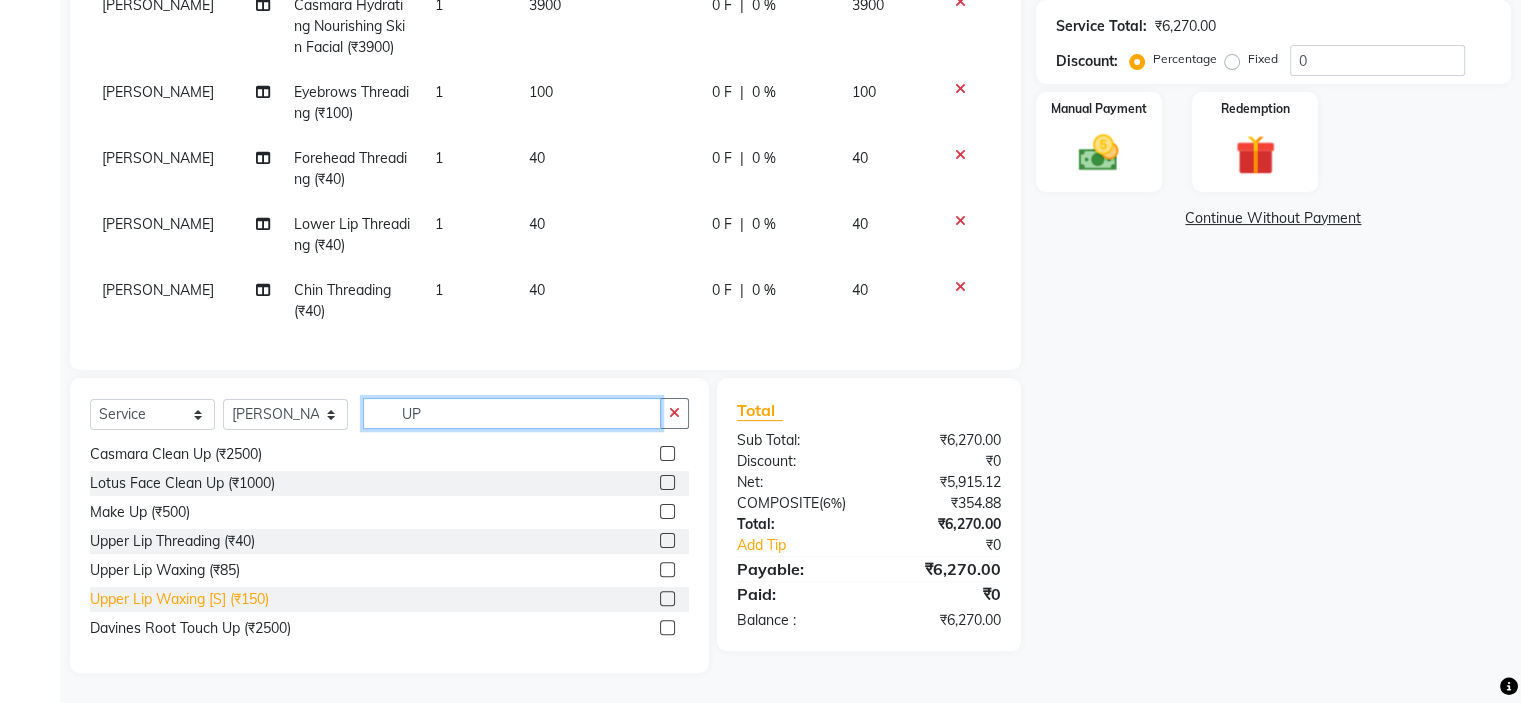 type on "UP" 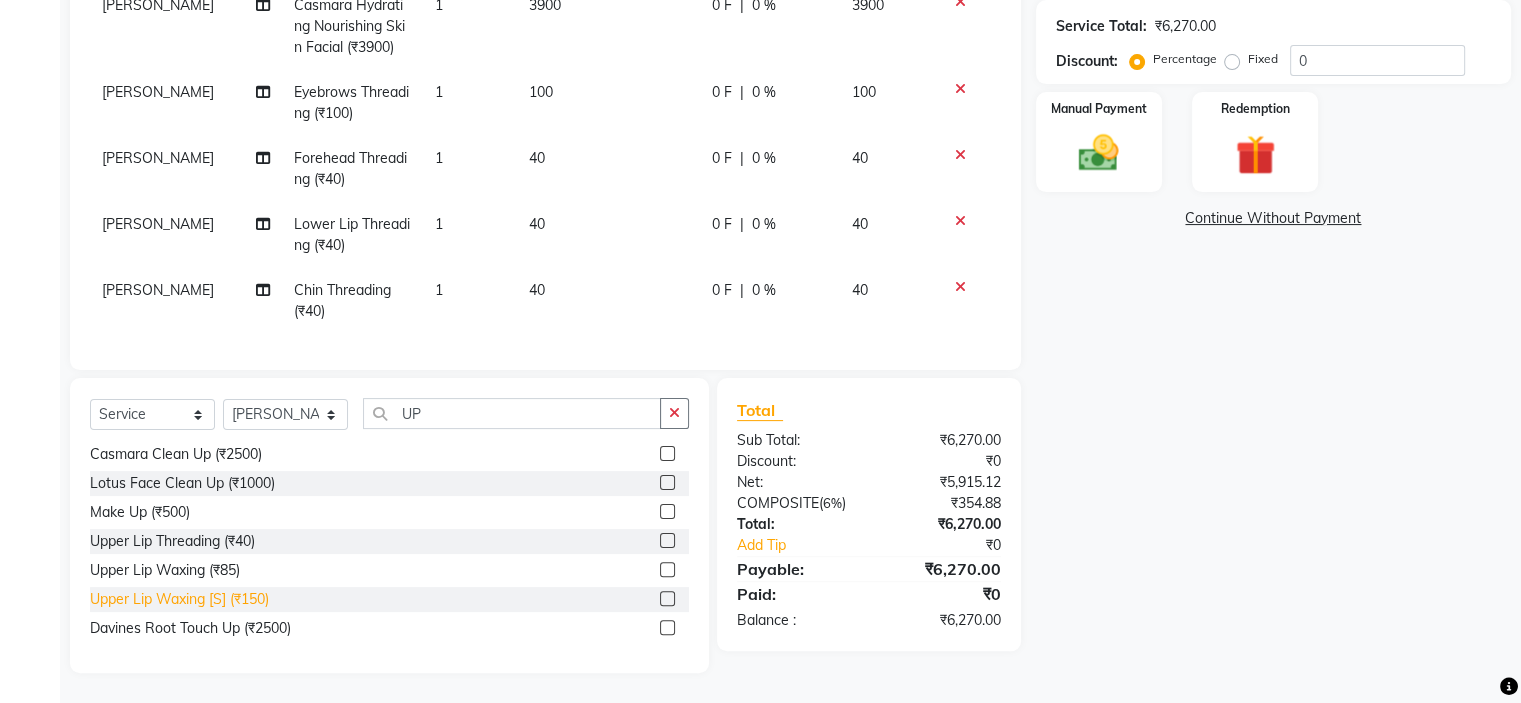click on "Upper Lip Waxing [S] (₹150)" 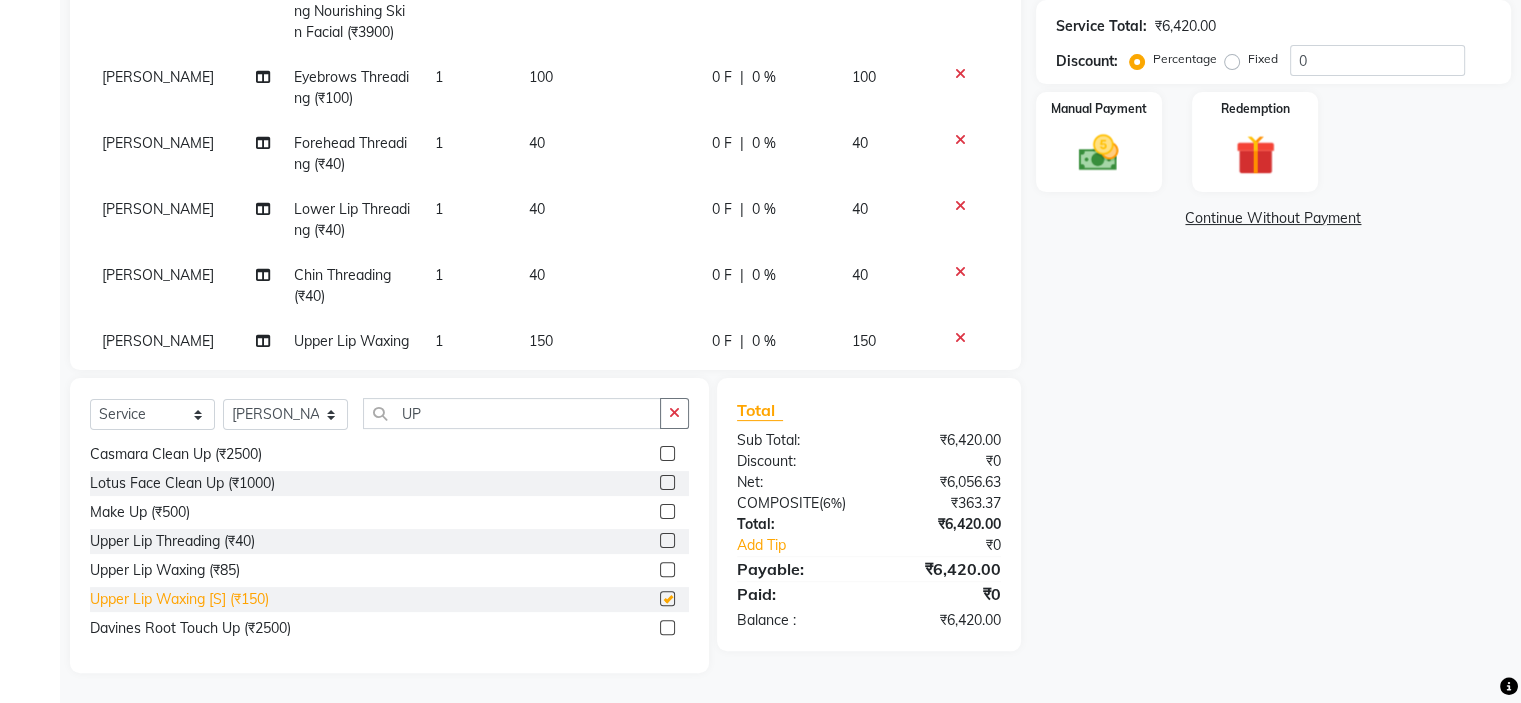 scroll, scrollTop: 228, scrollLeft: 0, axis: vertical 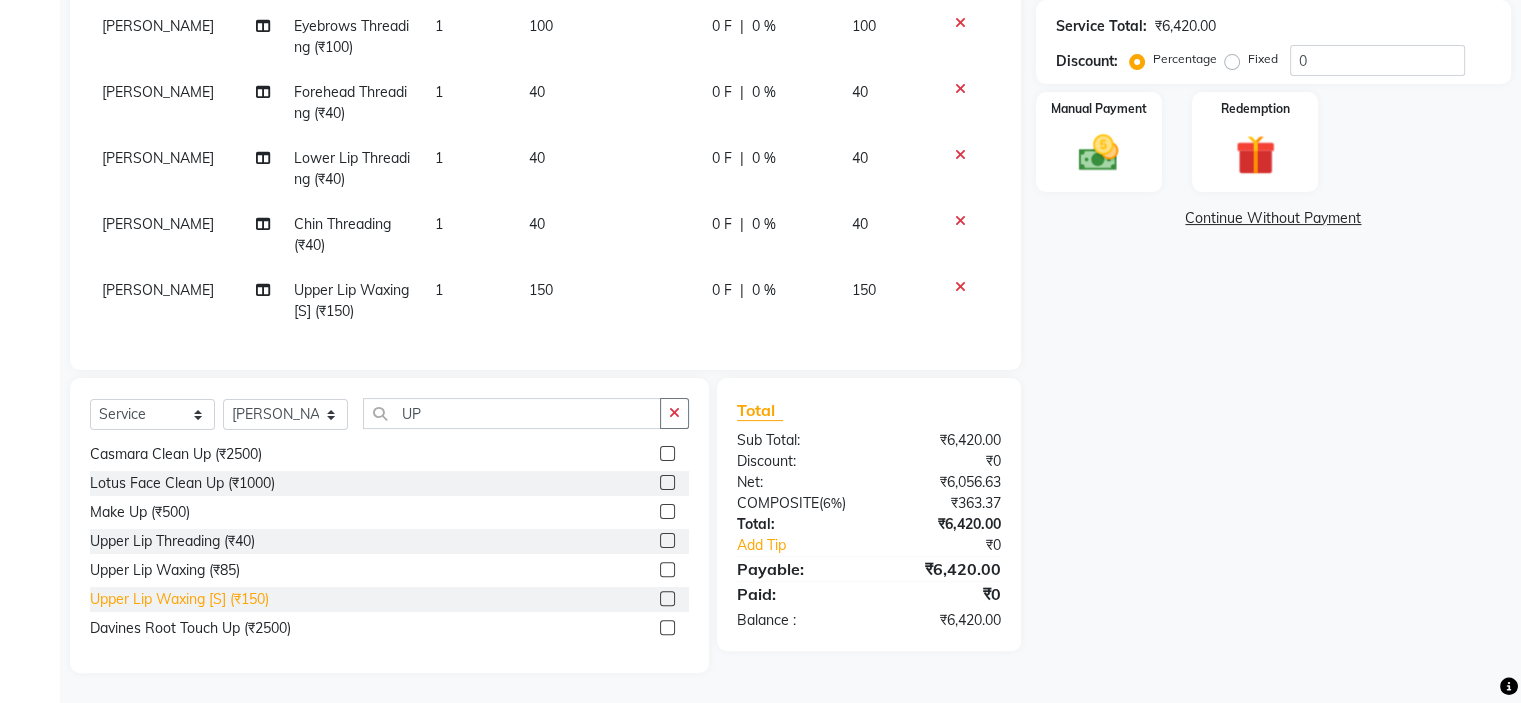 checkbox on "false" 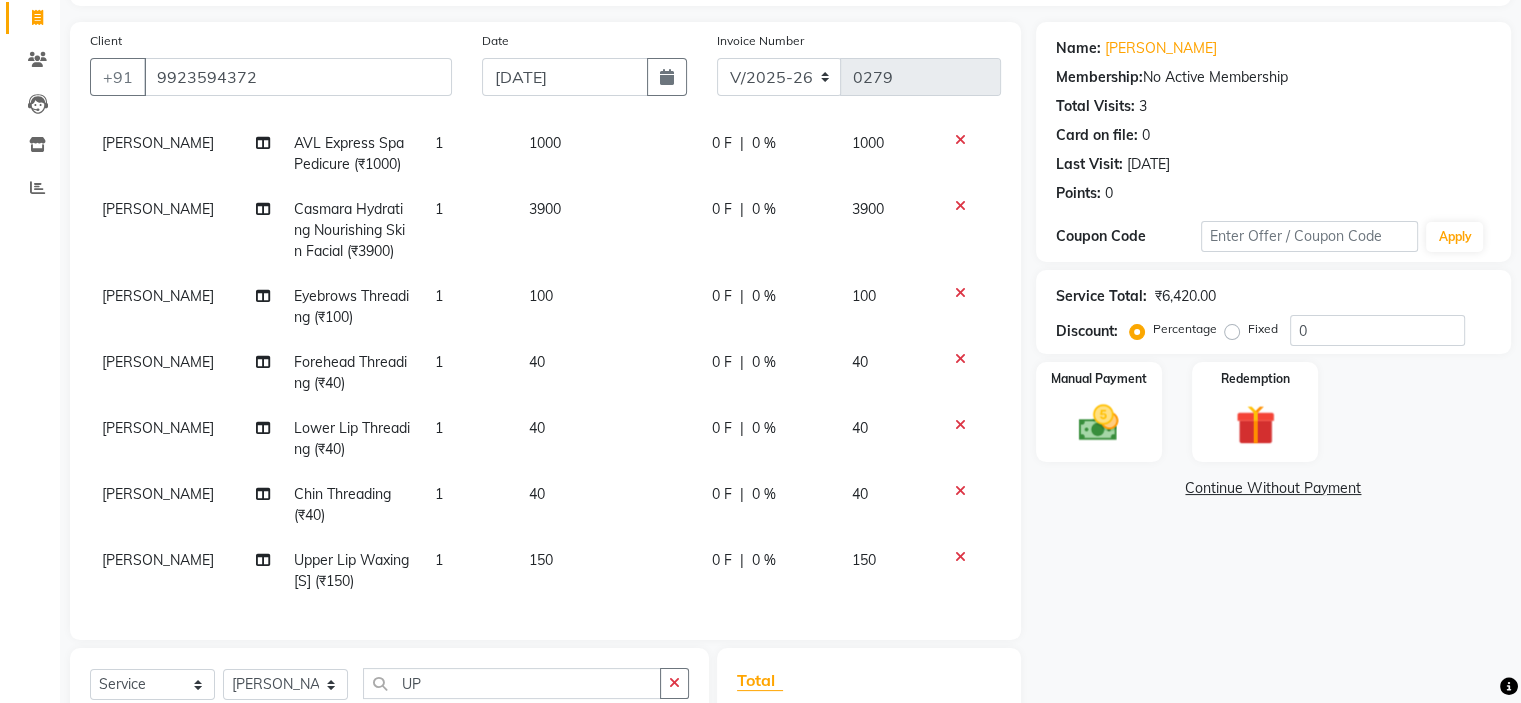 scroll, scrollTop: 300, scrollLeft: 0, axis: vertical 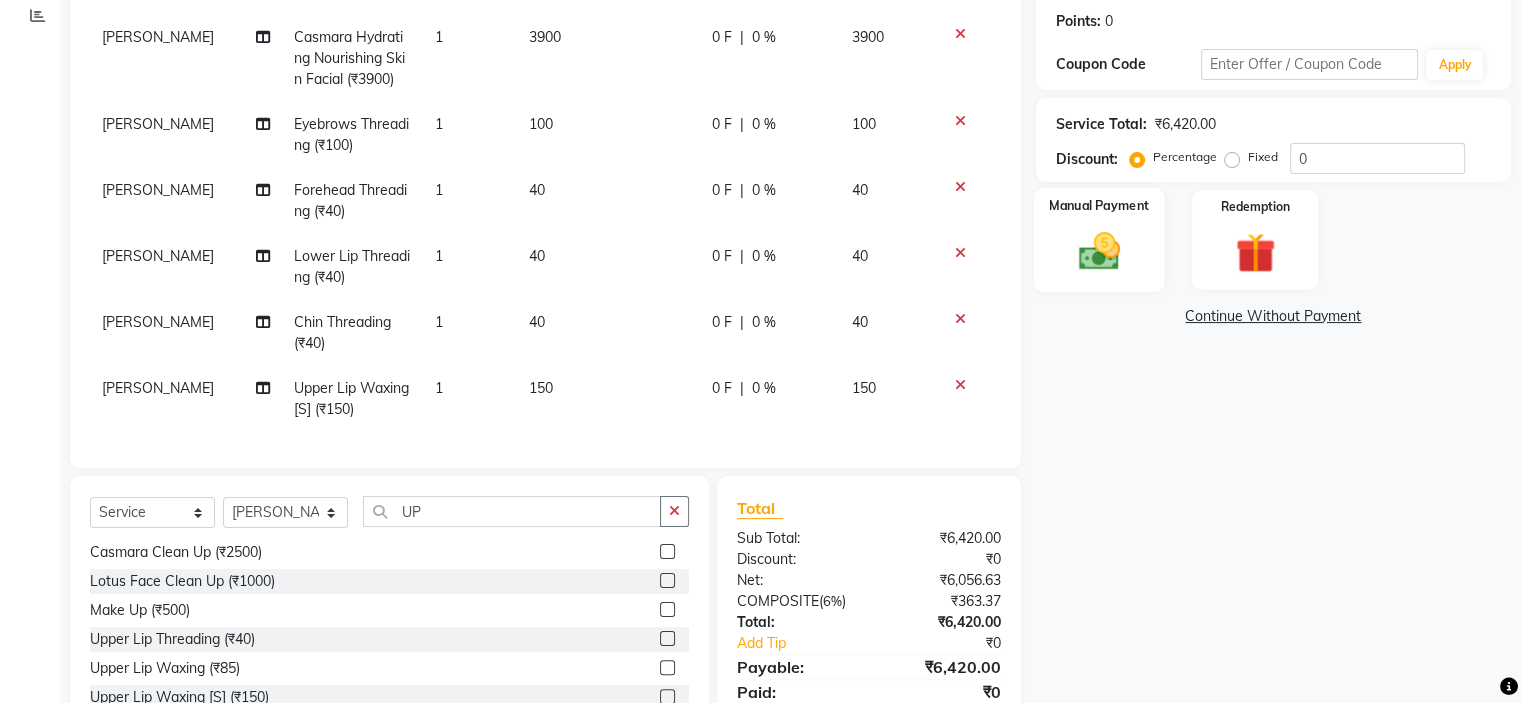 click 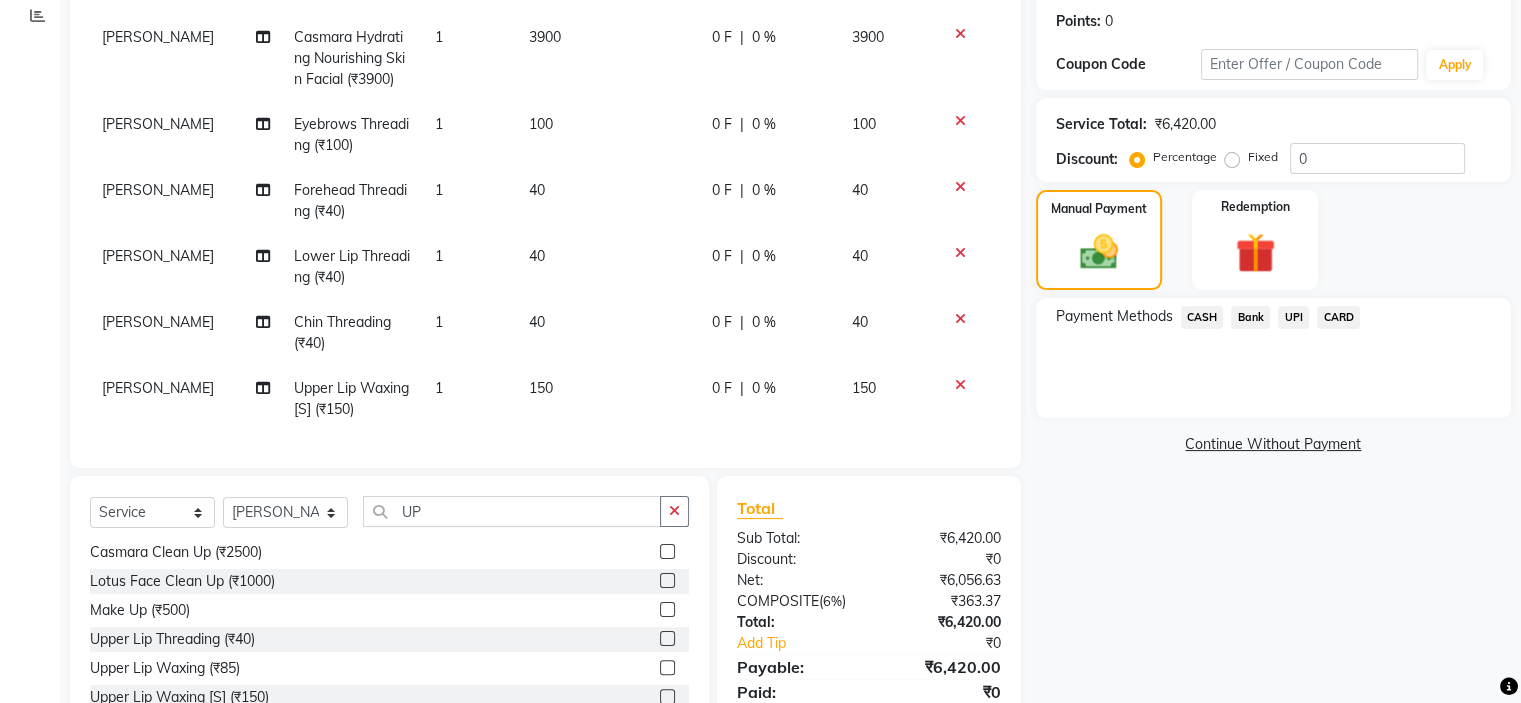 click on "UPI" 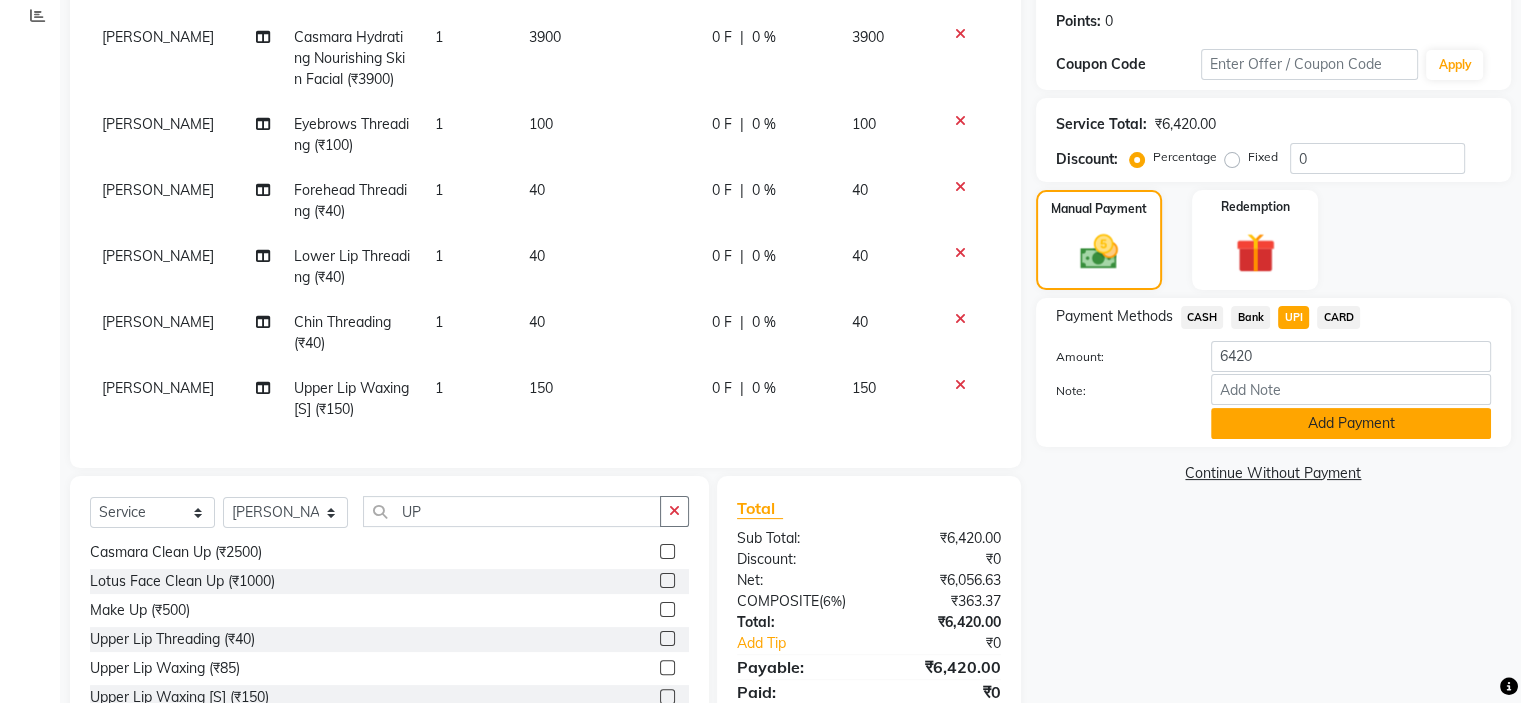 click on "Add Payment" 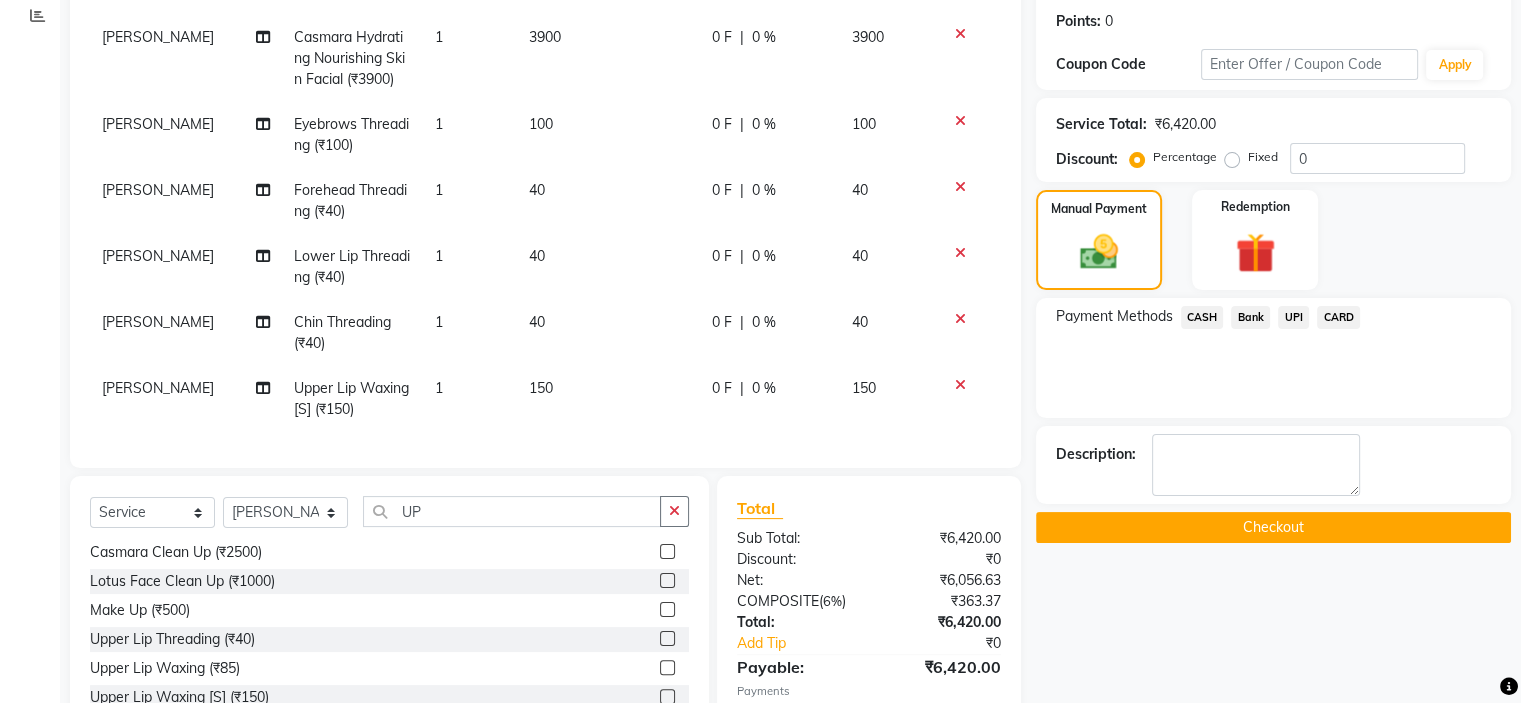 click on "Checkout" 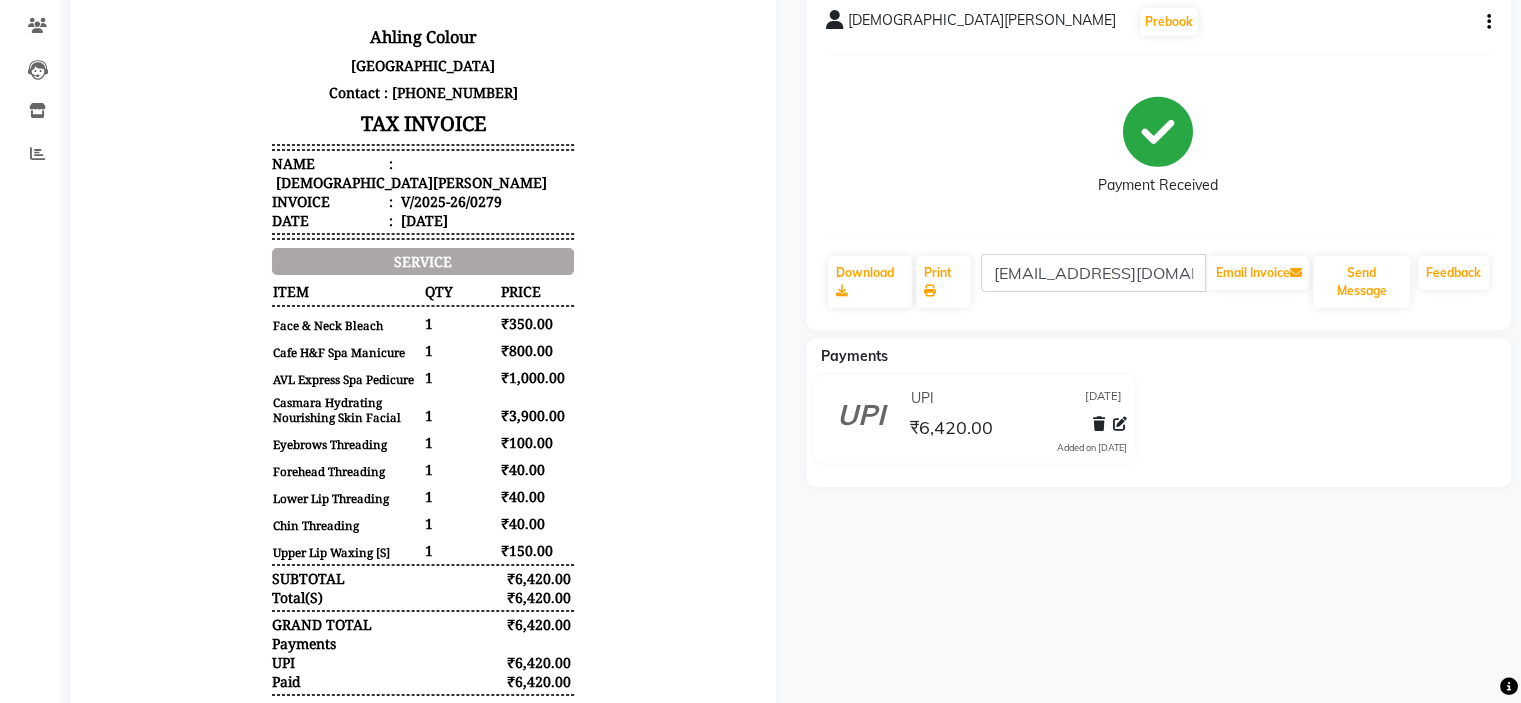 scroll, scrollTop: 0, scrollLeft: 0, axis: both 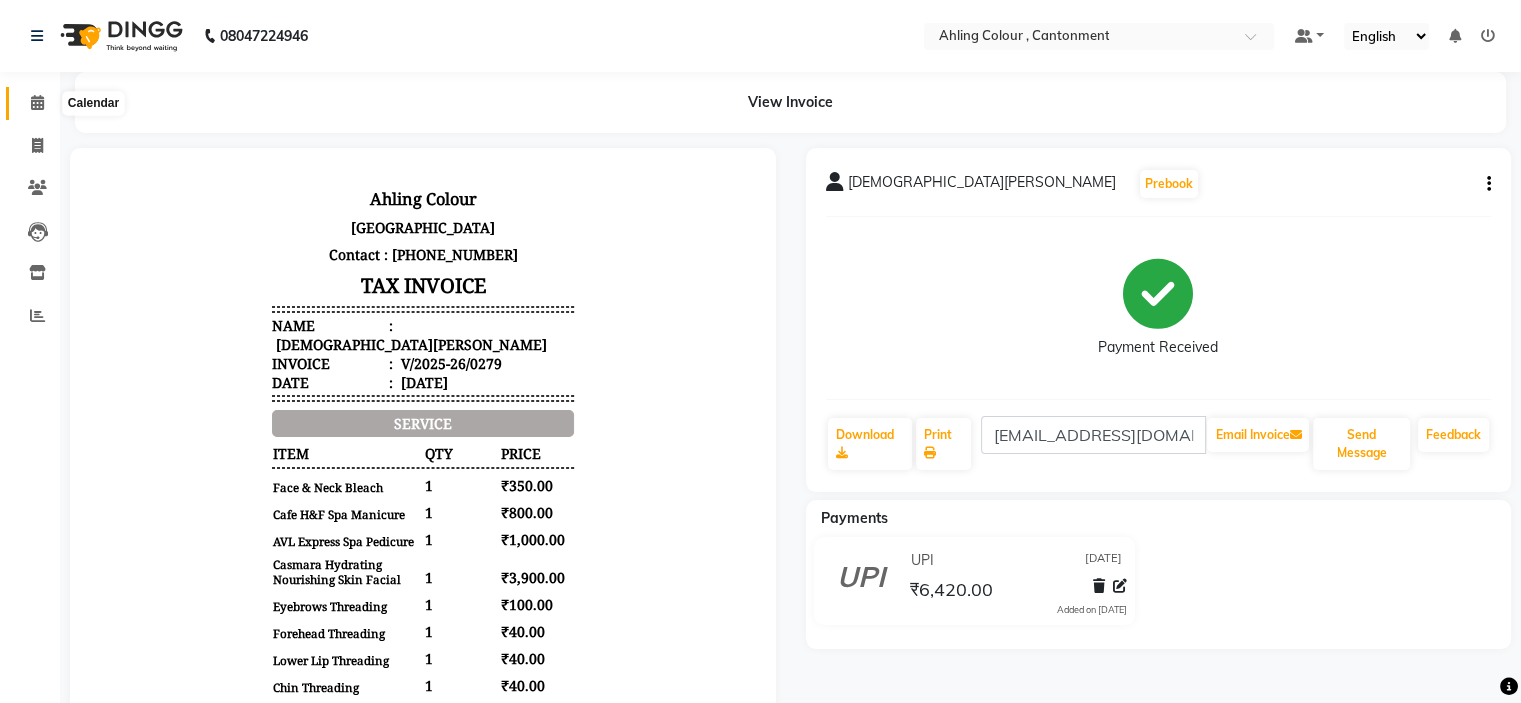 click 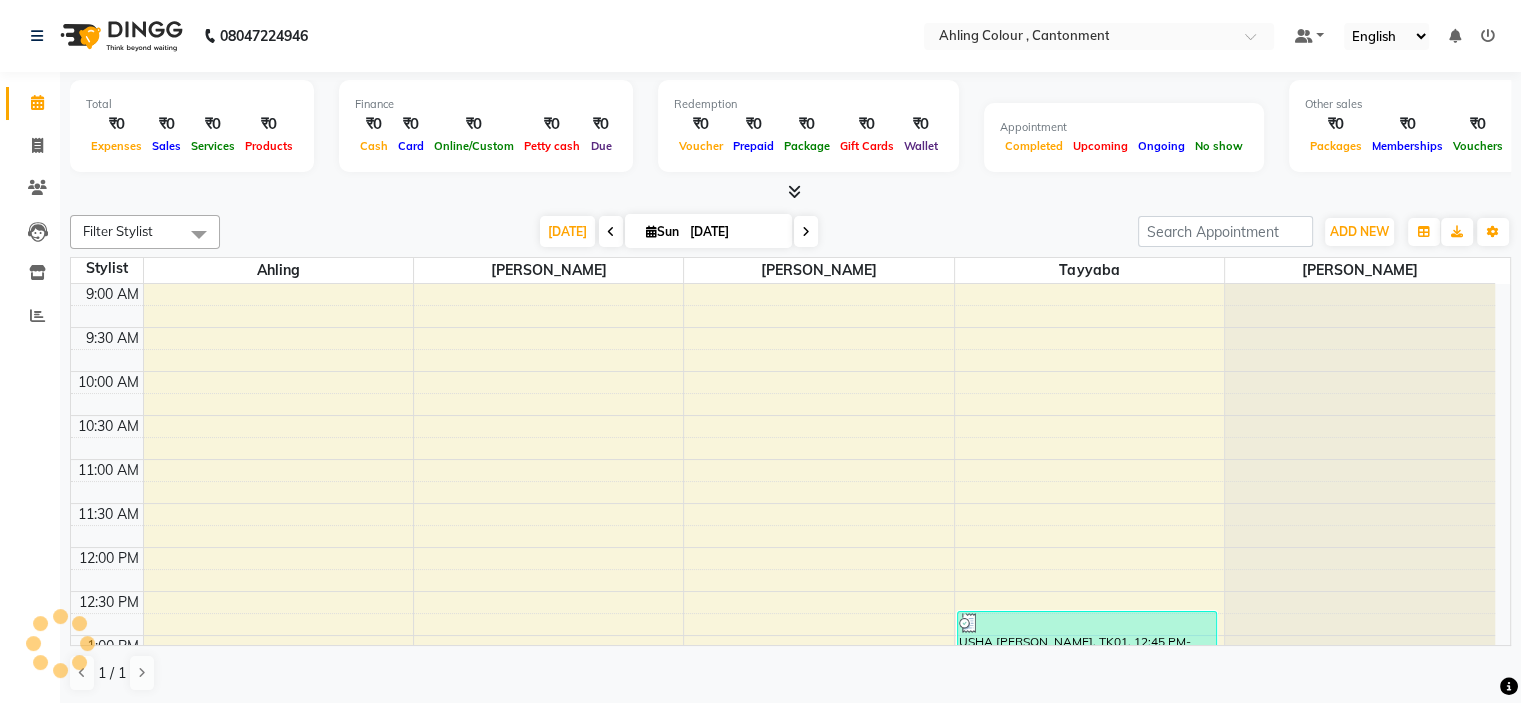scroll, scrollTop: 0, scrollLeft: 0, axis: both 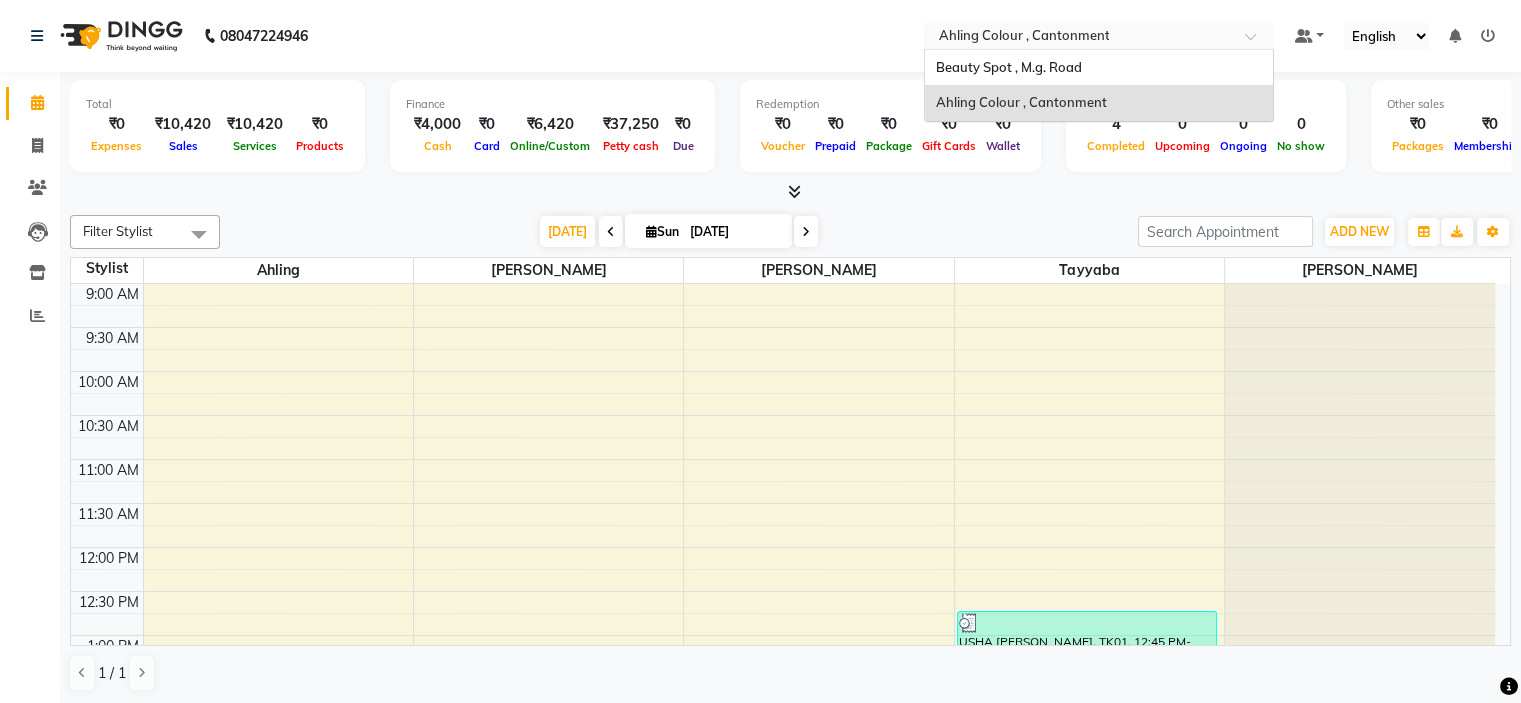 click at bounding box center (1079, 38) 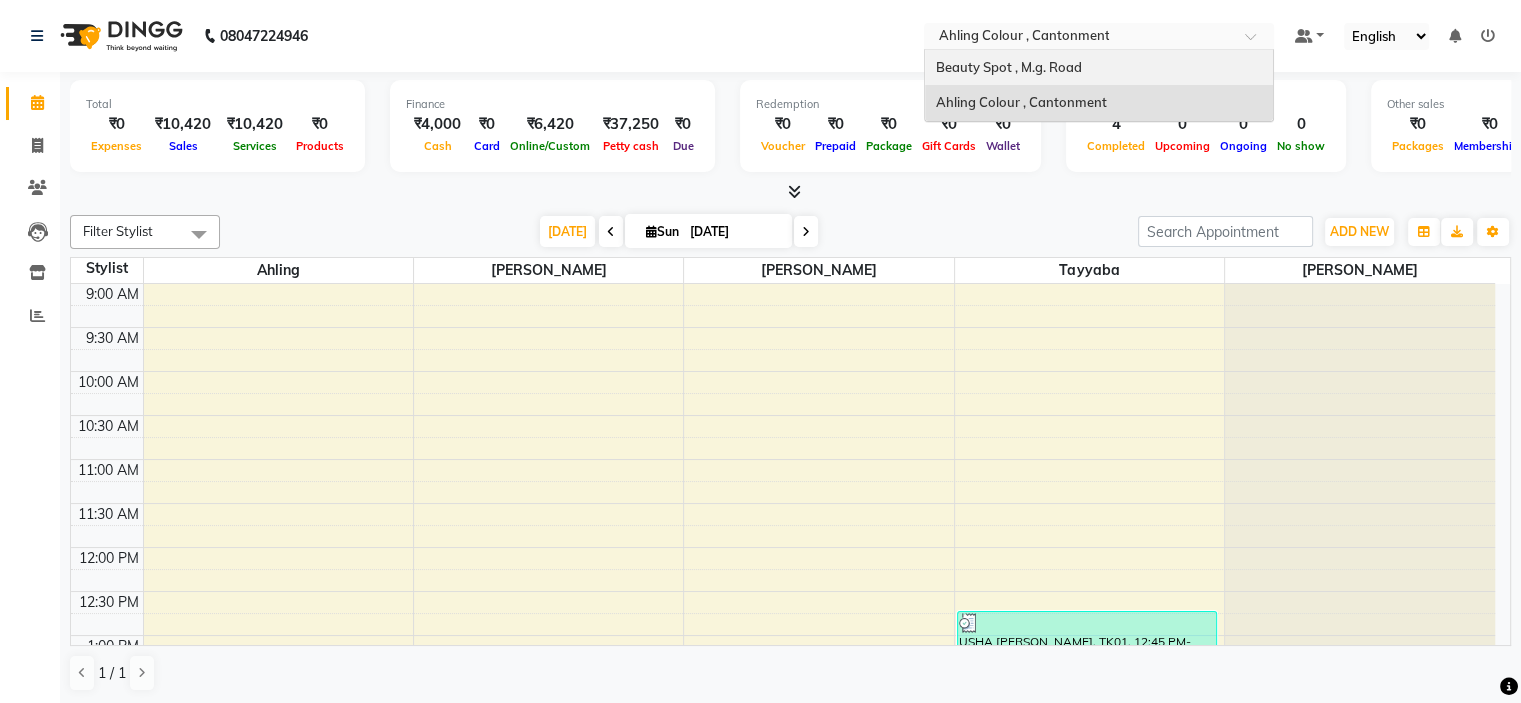 click on "Beauty Spot , M.g. Road" at bounding box center [1008, 67] 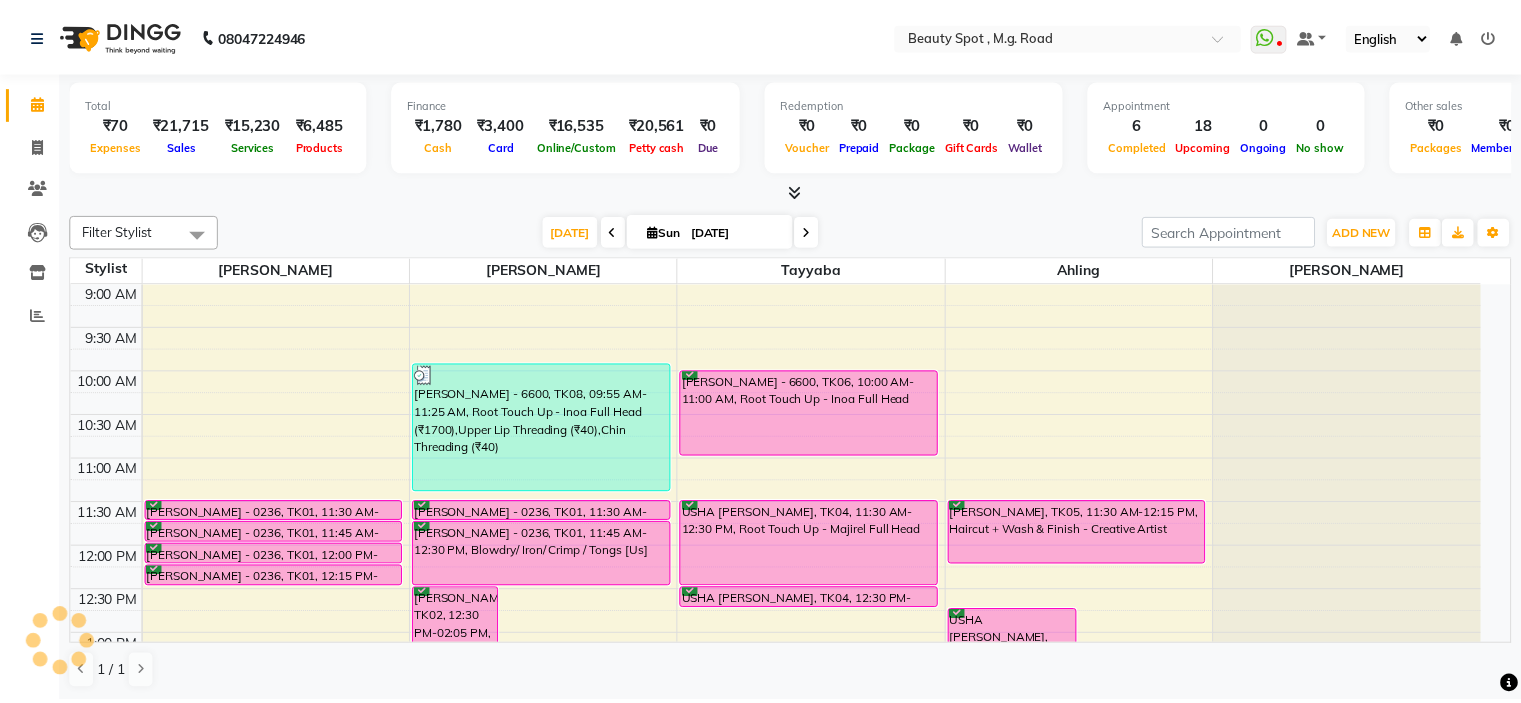 scroll, scrollTop: 0, scrollLeft: 0, axis: both 